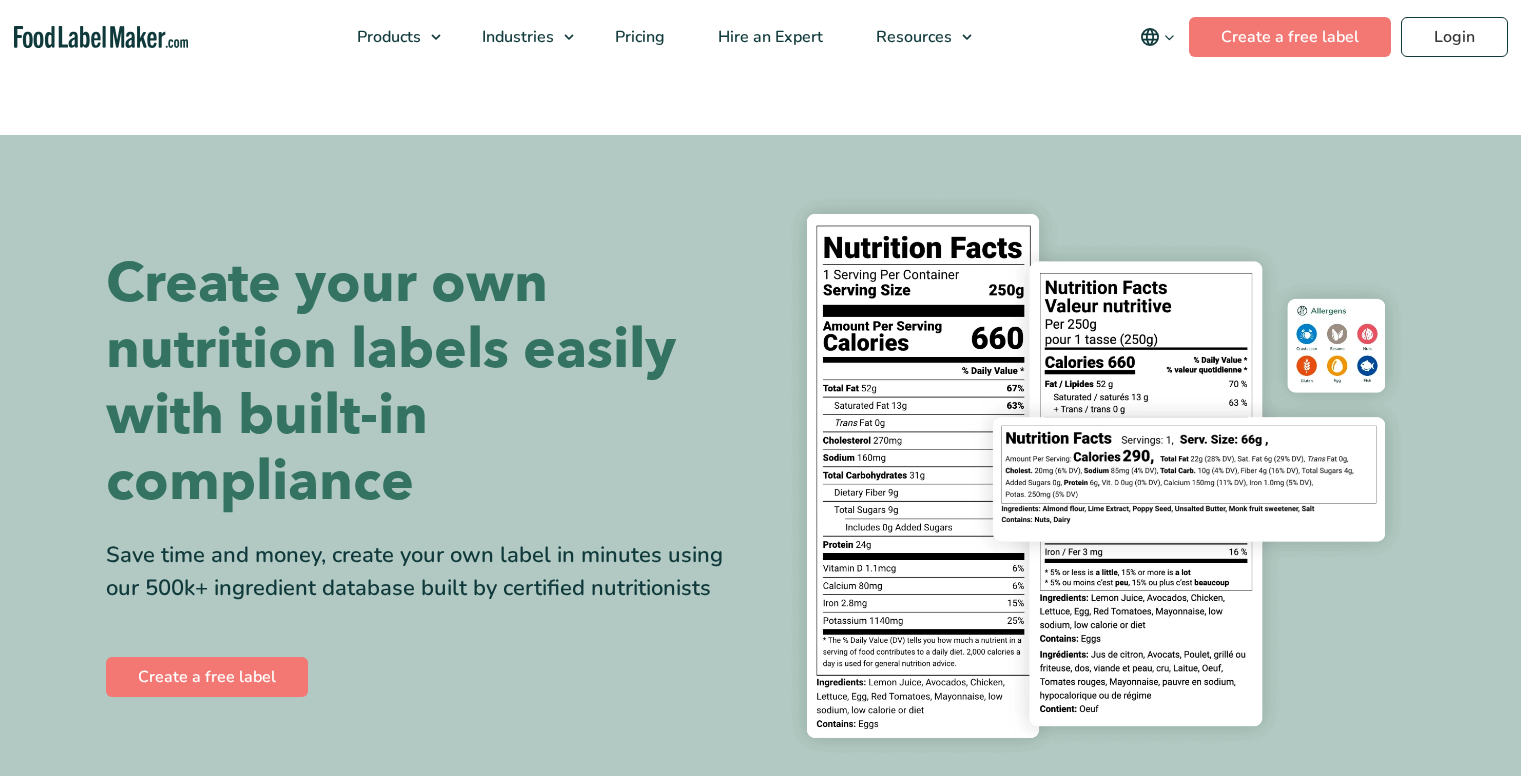 scroll, scrollTop: 0, scrollLeft: 0, axis: both 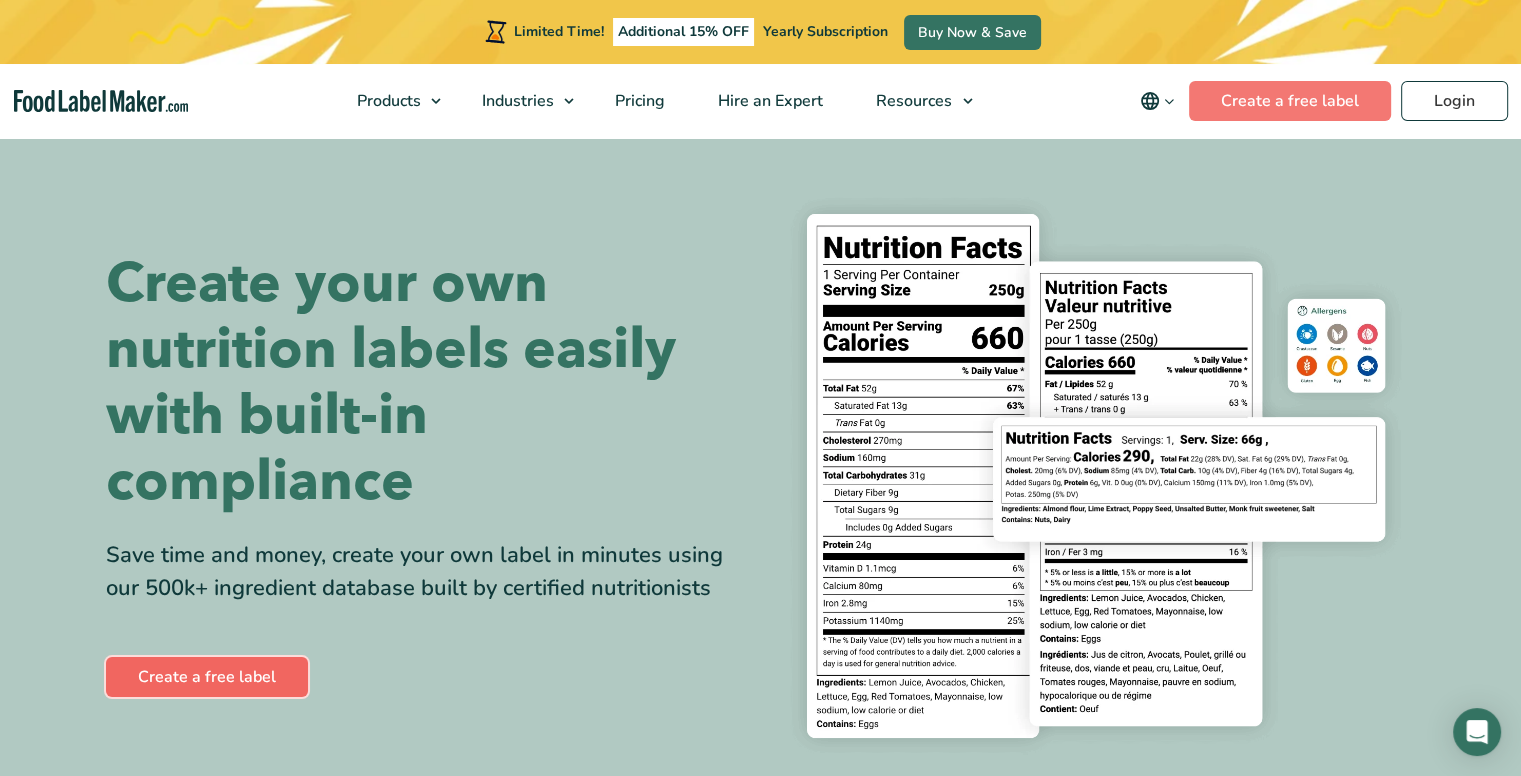 click on "Create a free label" at bounding box center [207, 677] 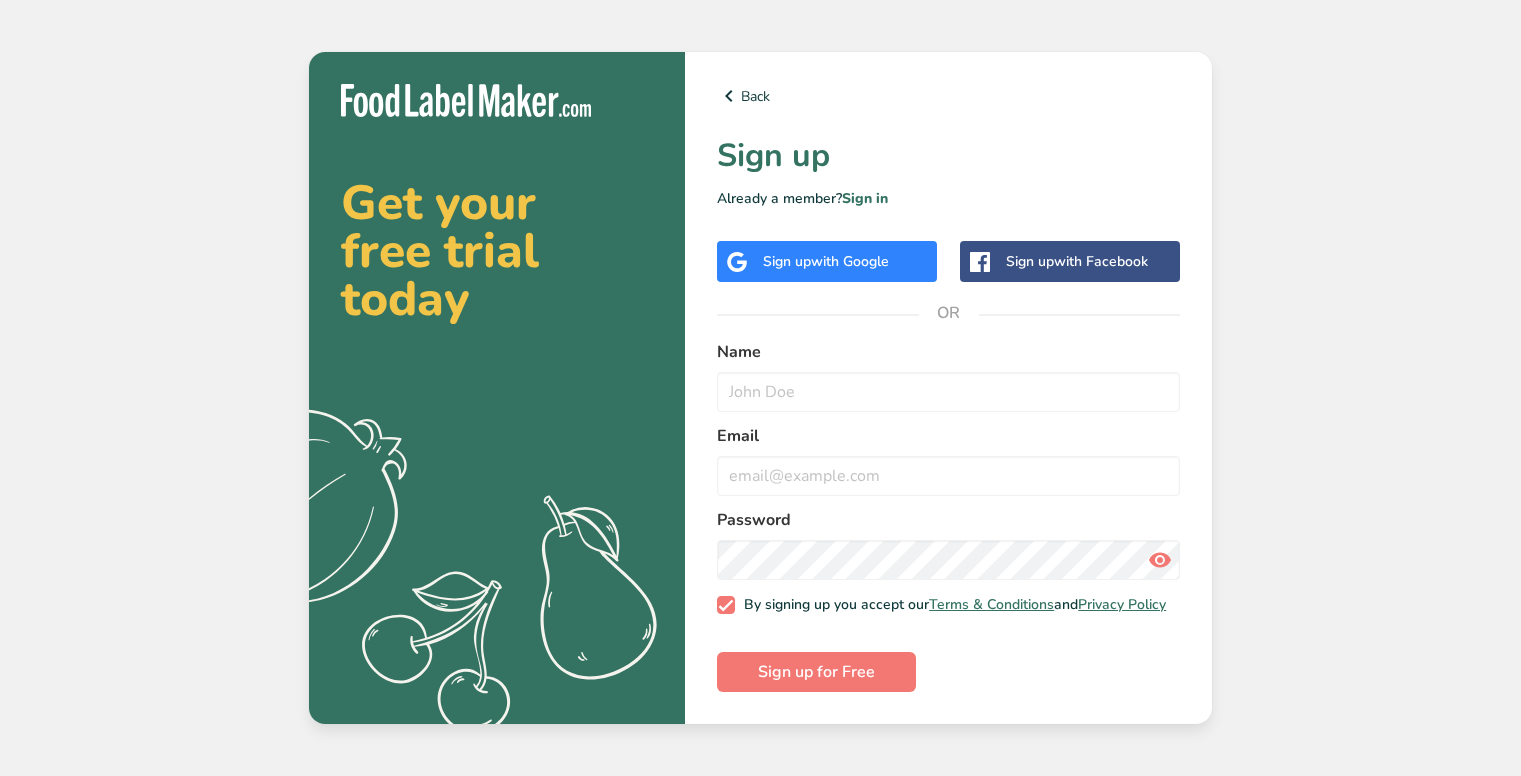 scroll, scrollTop: 0, scrollLeft: 0, axis: both 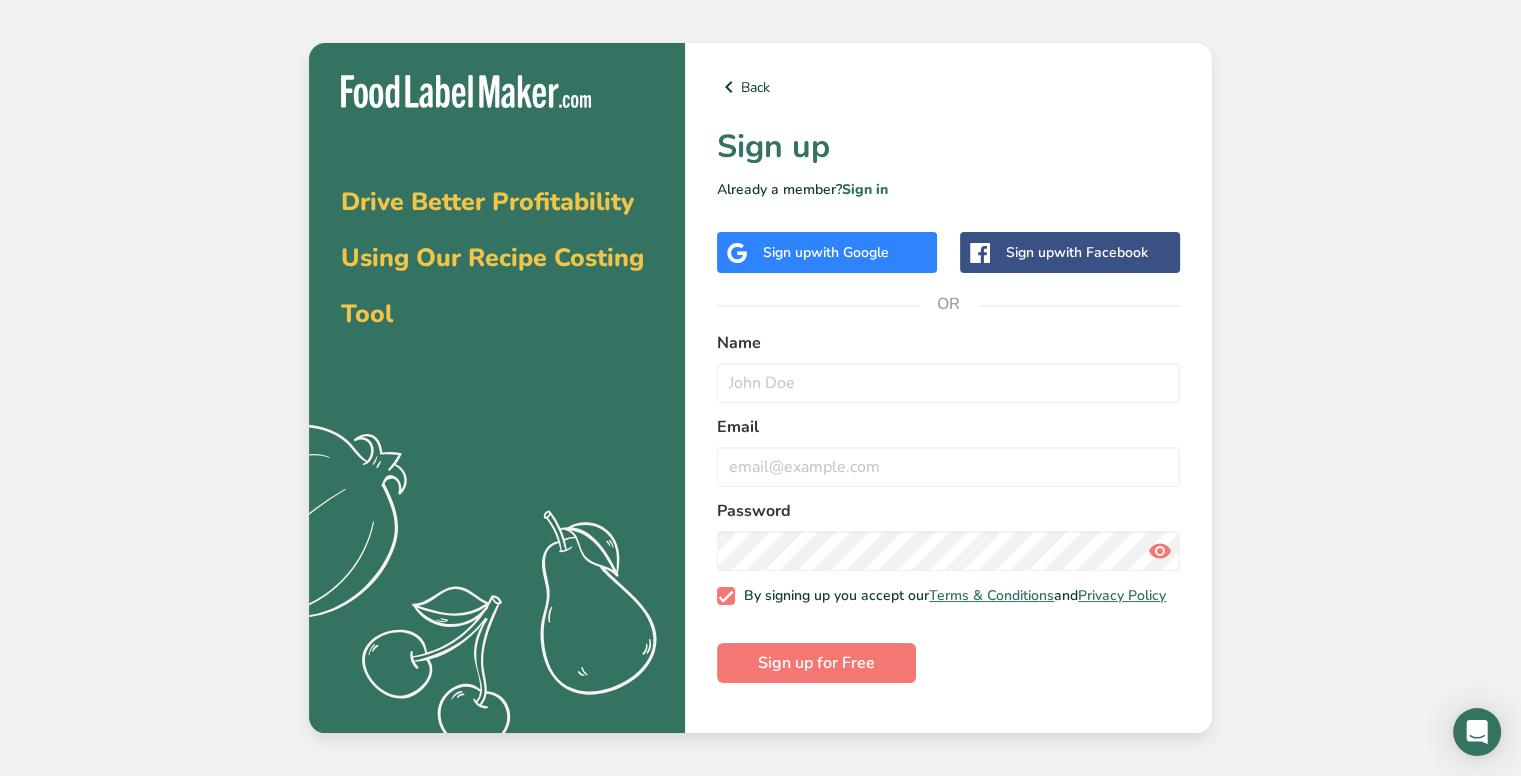 click on "Sign up  with Google" at bounding box center (826, 252) 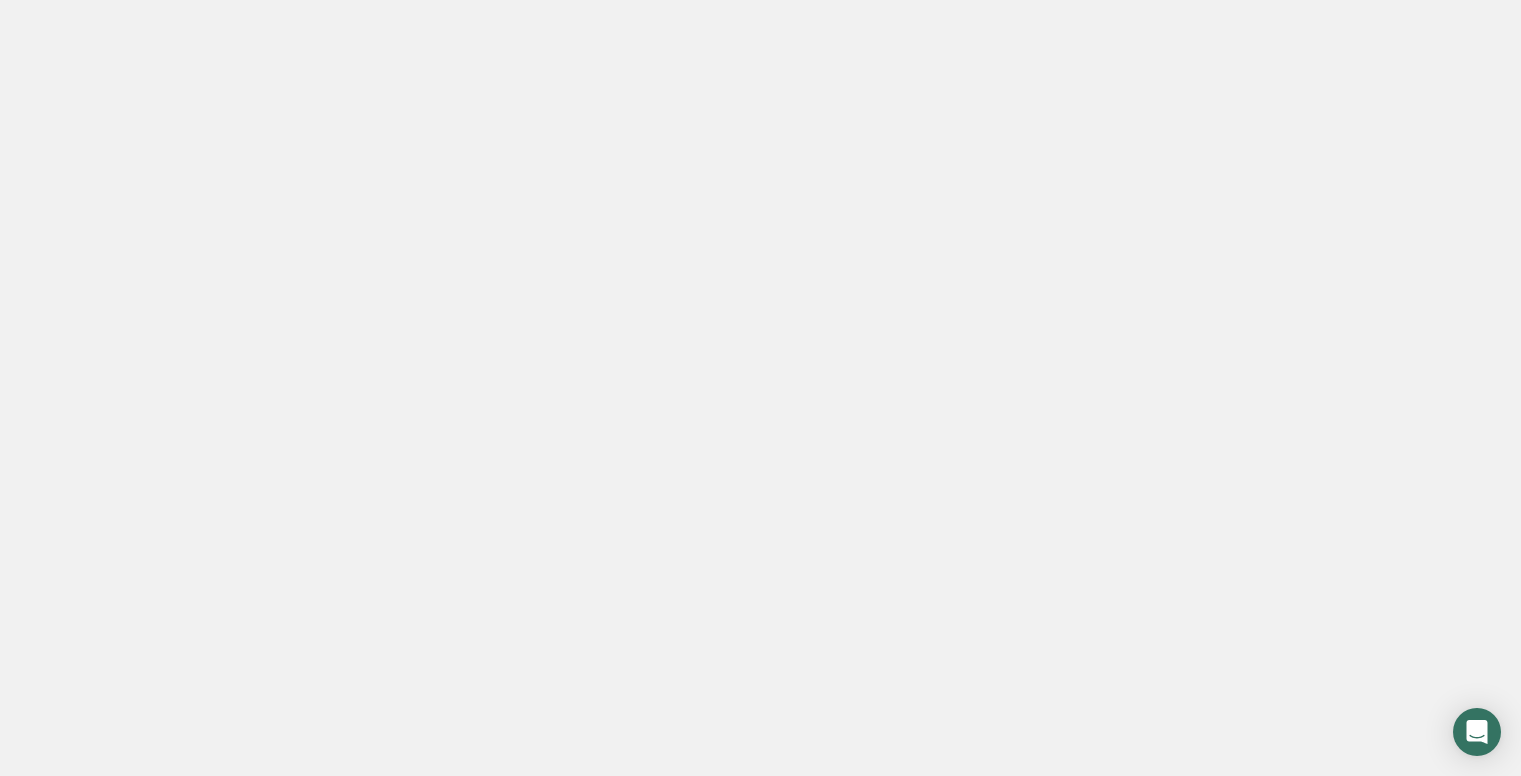 scroll, scrollTop: 0, scrollLeft: 0, axis: both 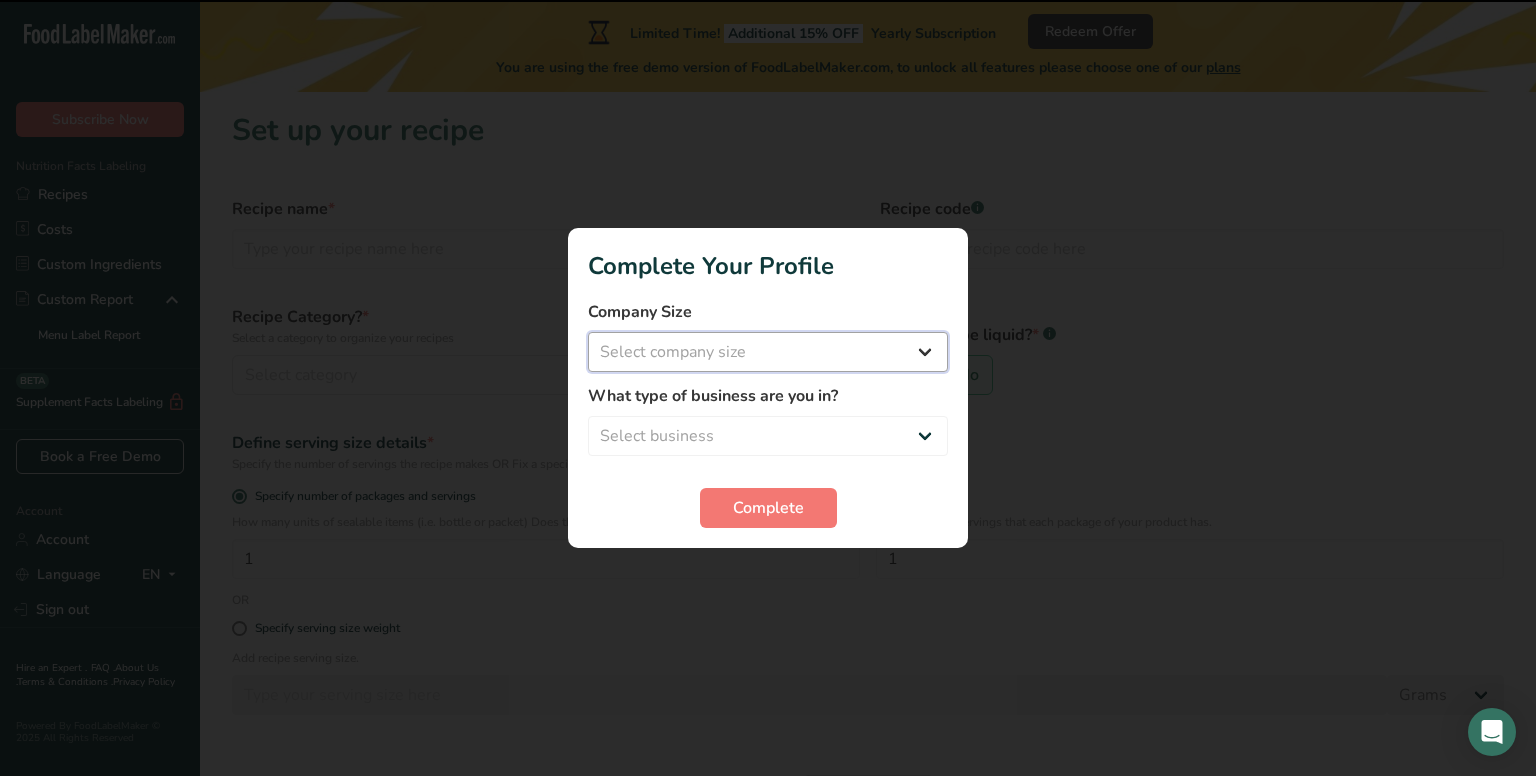 click on "Select company size
Fewer than 10 Employees
10 to 50 Employees
51 to 500 Employees
Over 500 Employees" at bounding box center [768, 352] 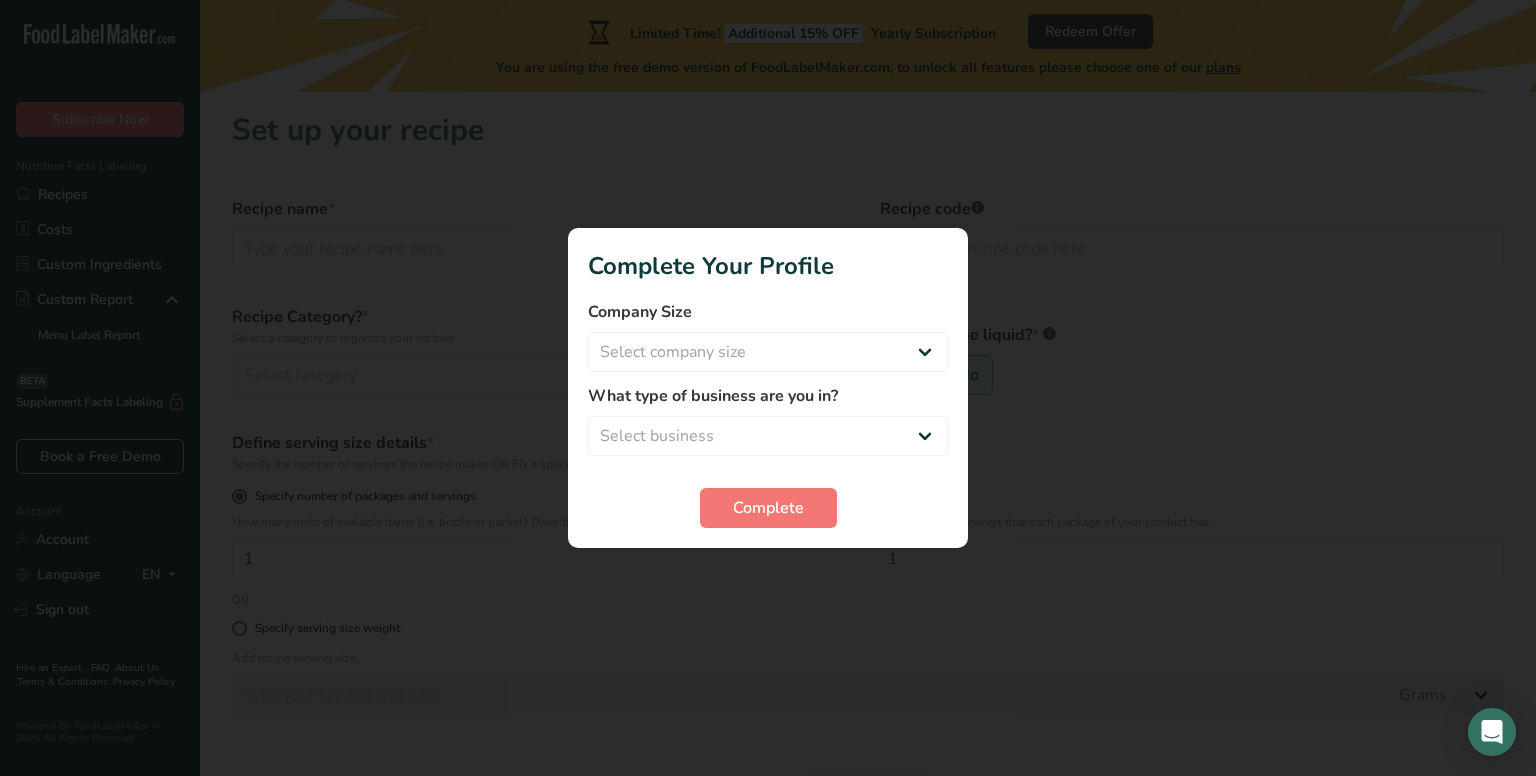 click on "Company Size" at bounding box center [768, 312] 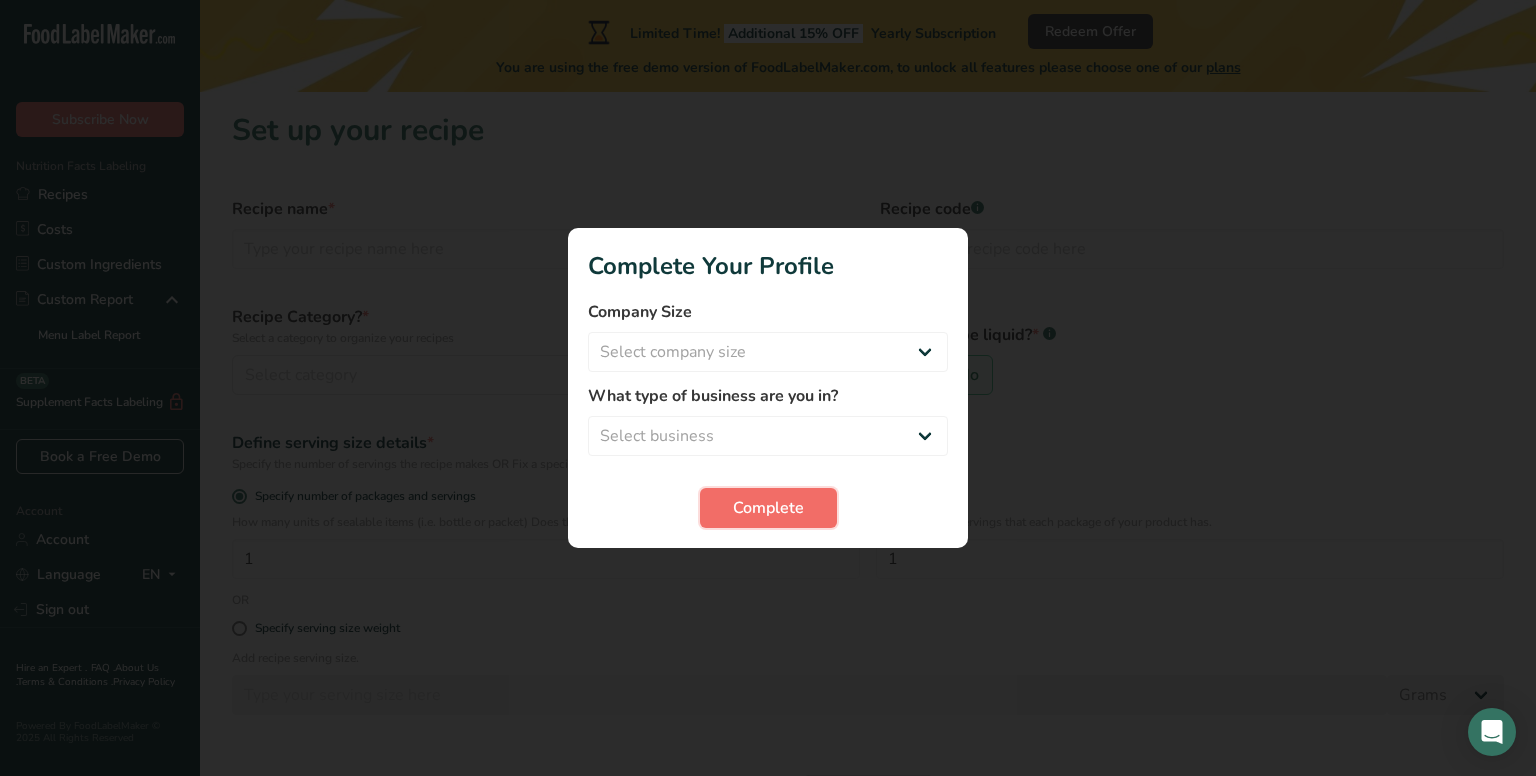 click on "Complete" at bounding box center (768, 508) 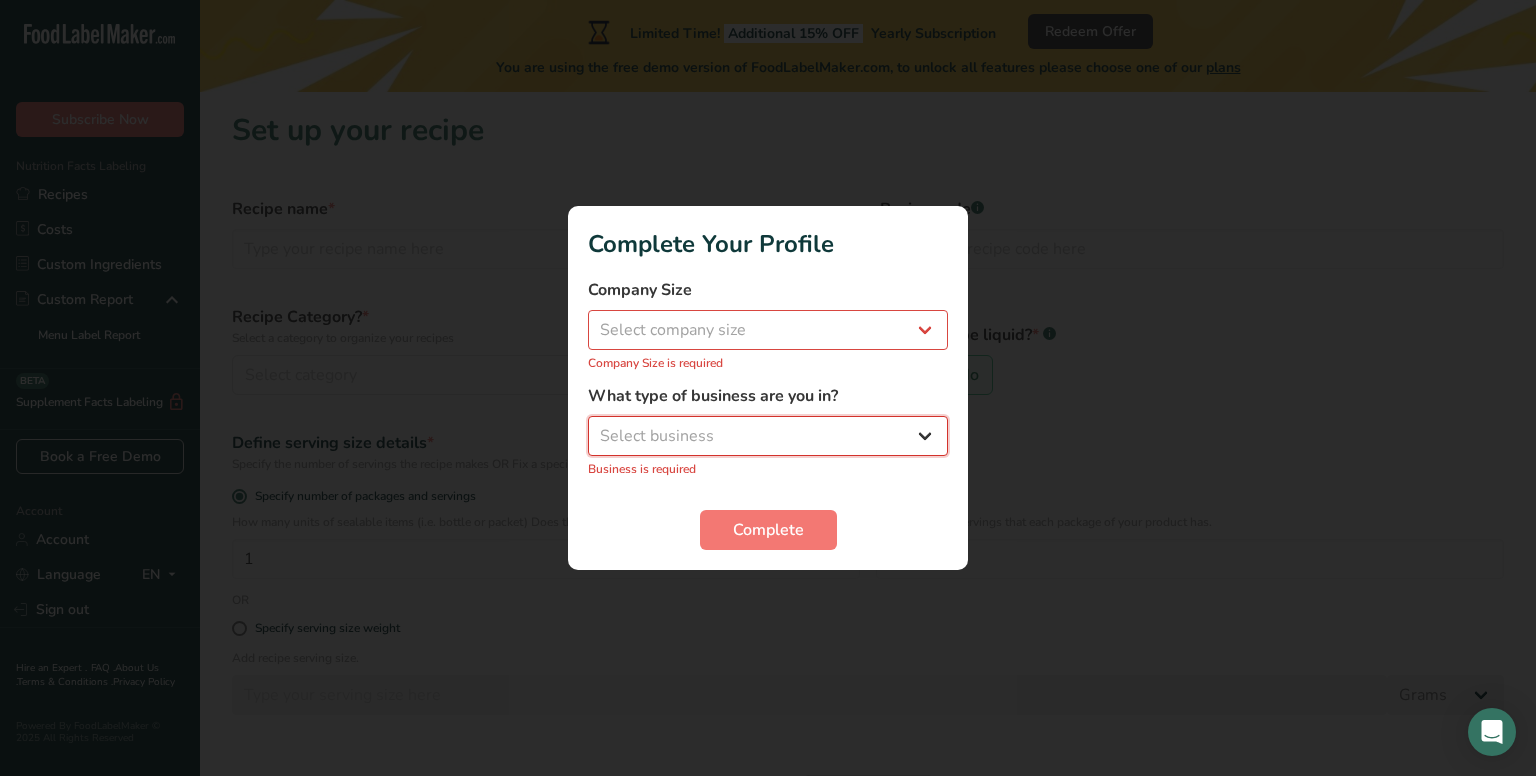 click on "Select business
Packaged Food Manufacturer
Restaurant & Cafe
Bakery
Meal Plans & Catering Company
Nutritionist
Food Blogger
Personal Trainer
Other" at bounding box center (768, 436) 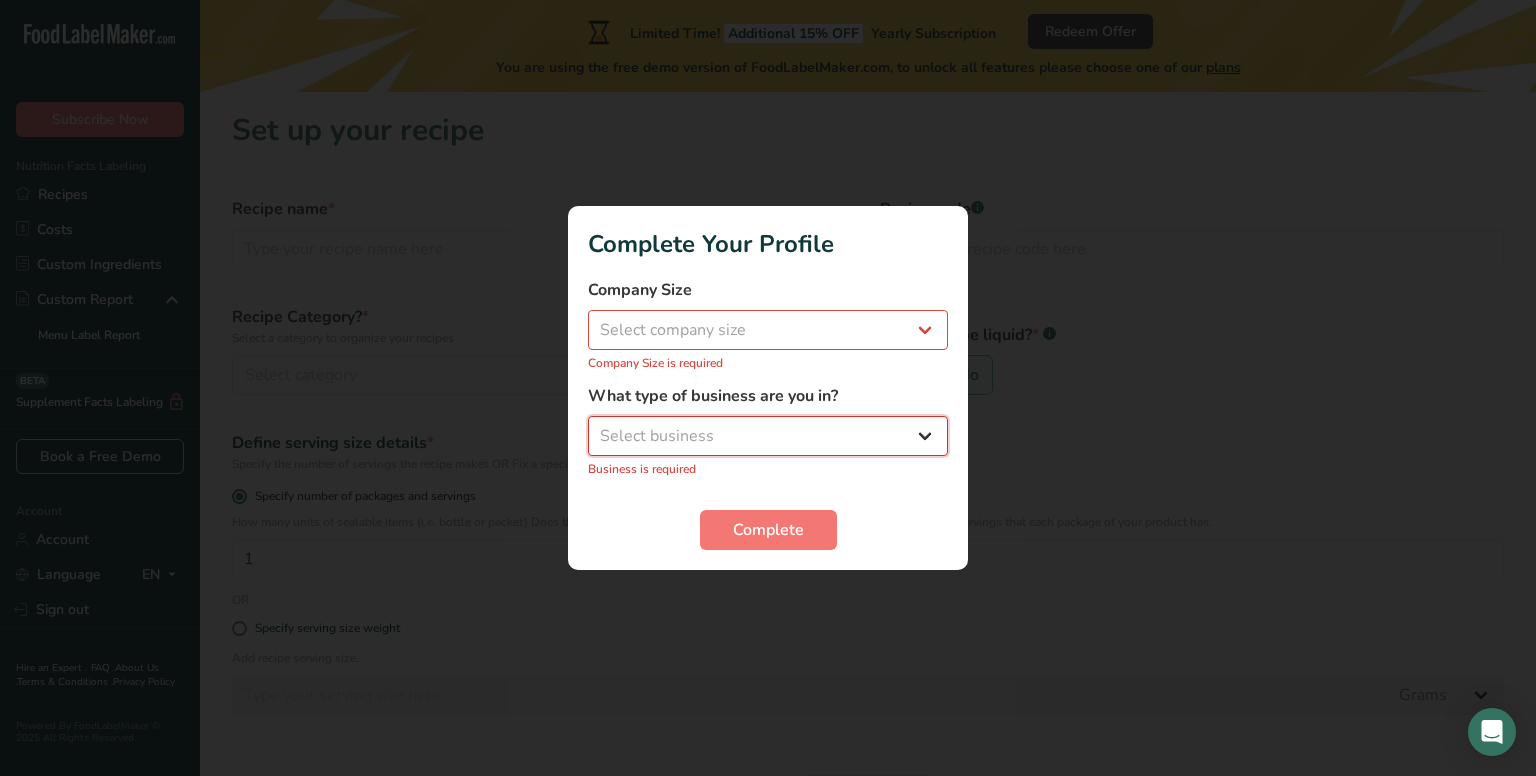 select on "8" 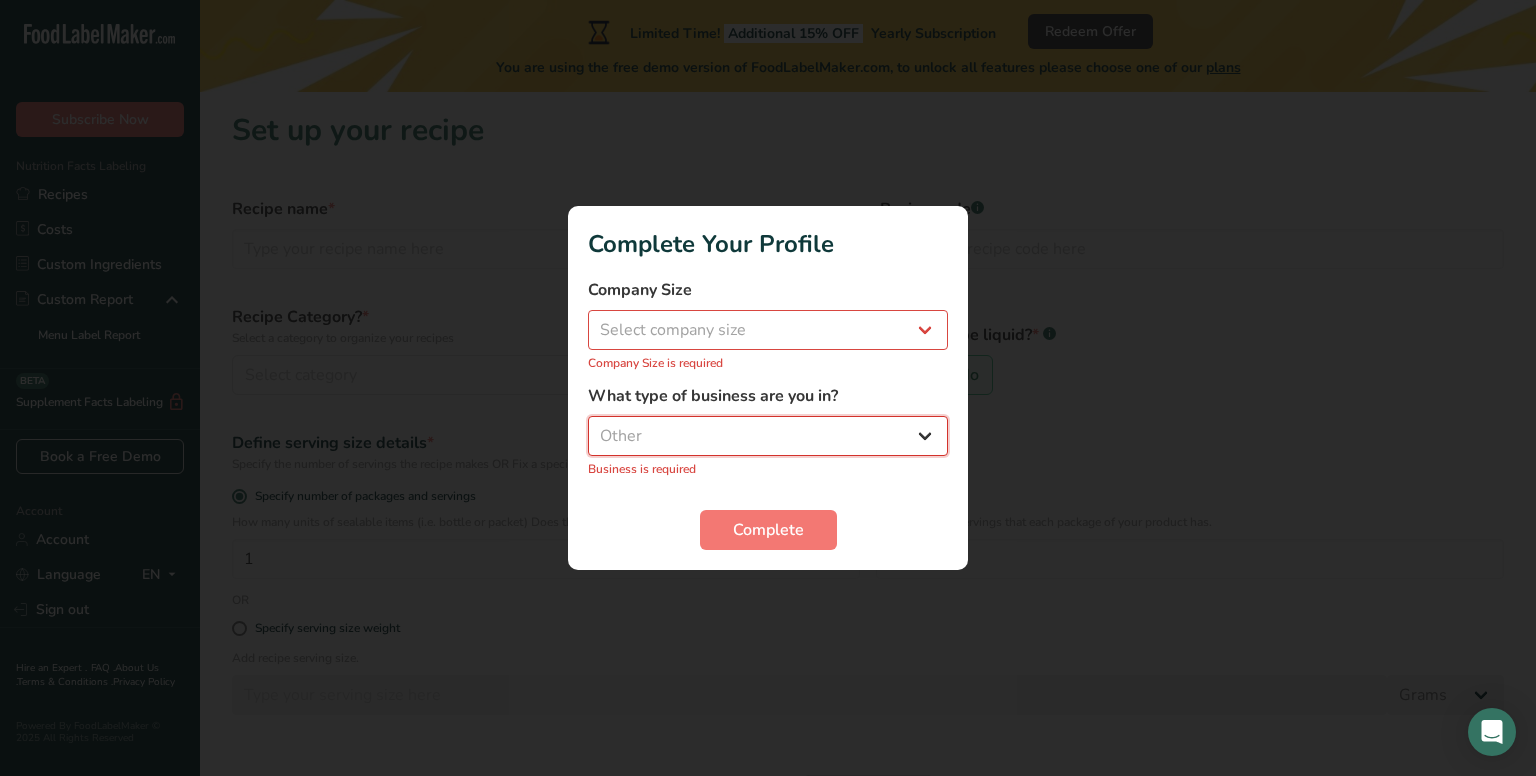 click on "Select business
Packaged Food Manufacturer
Restaurant & Cafe
Bakery
Meal Plans & Catering Company
Nutritionist
Food Blogger
Personal Trainer
Other" at bounding box center [768, 436] 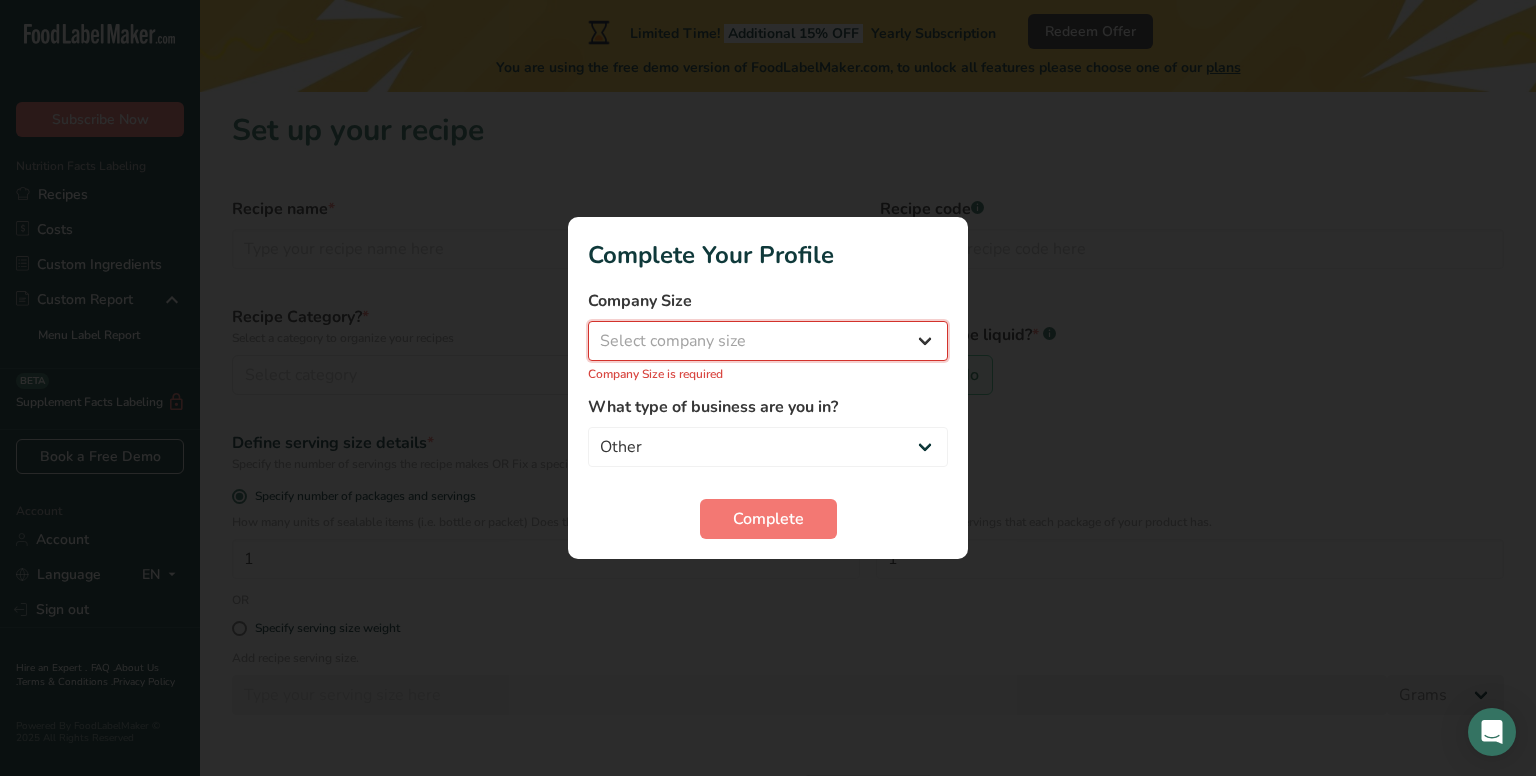 click on "Select company size
Fewer than 10 Employees
10 to 50 Employees
51 to 500 Employees
Over 500 Employees" at bounding box center (768, 341) 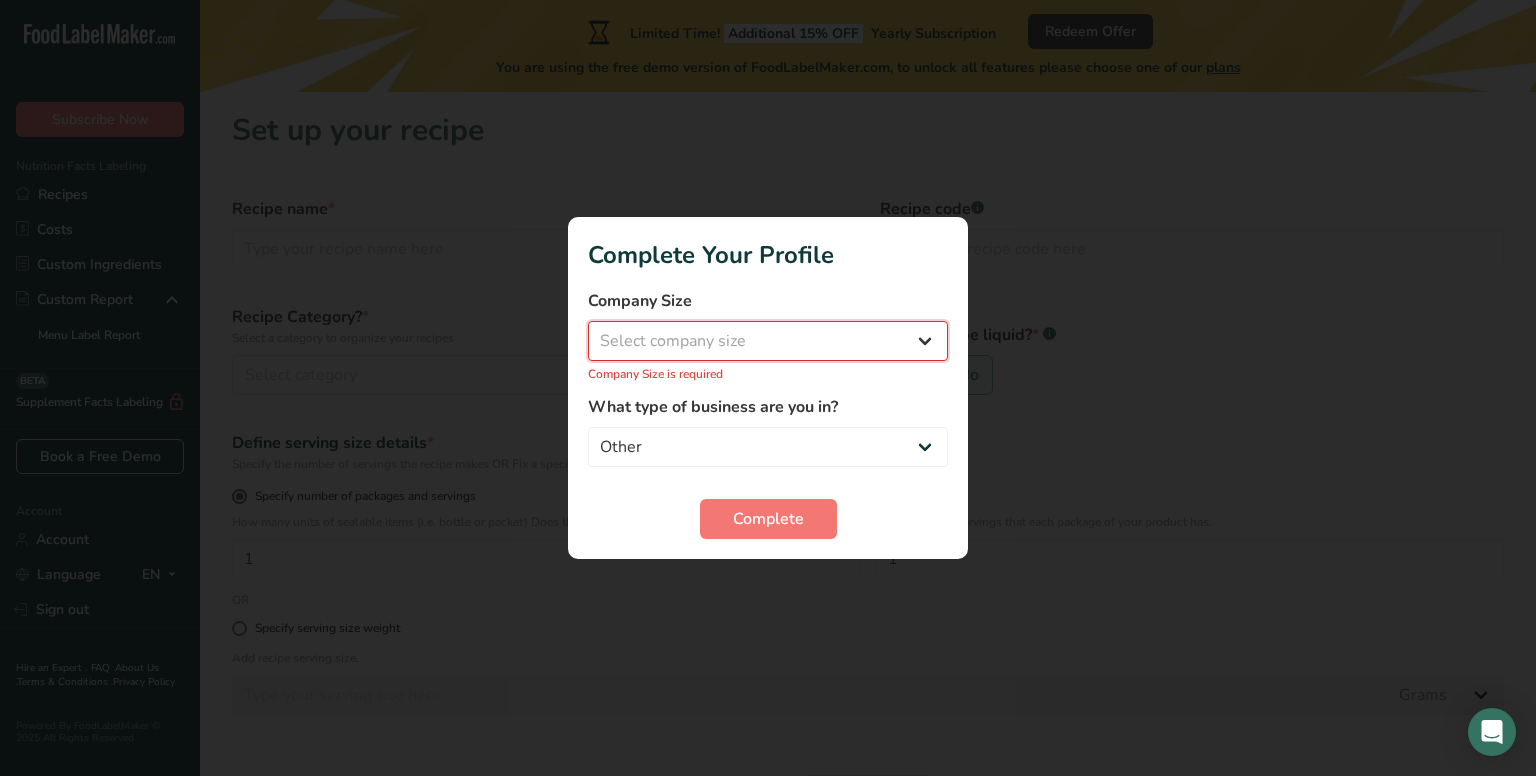 select on "1" 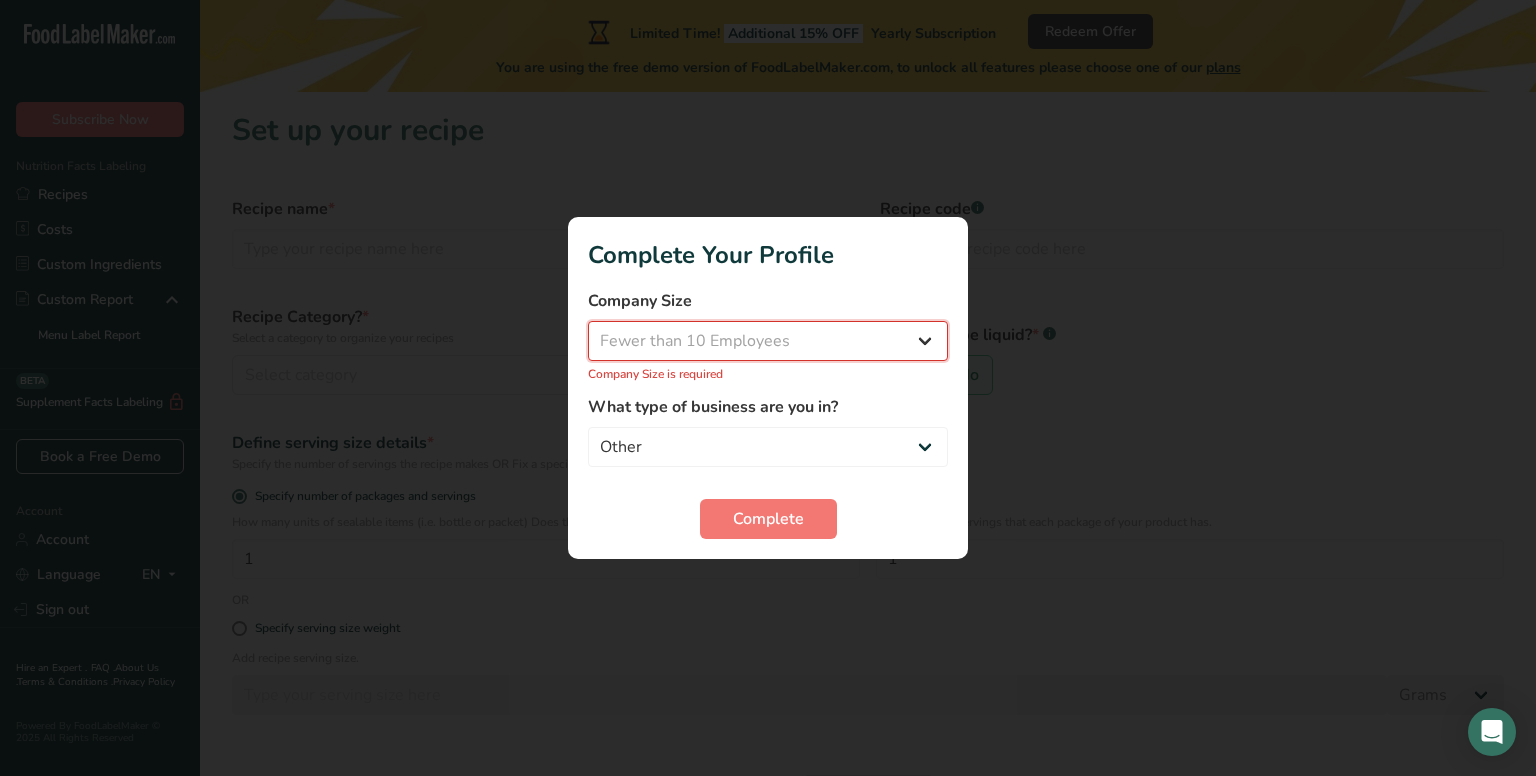 click on "Select company size
Fewer than 10 Employees
10 to 50 Employees
51 to 500 Employees
Over 500 Employees" at bounding box center (768, 341) 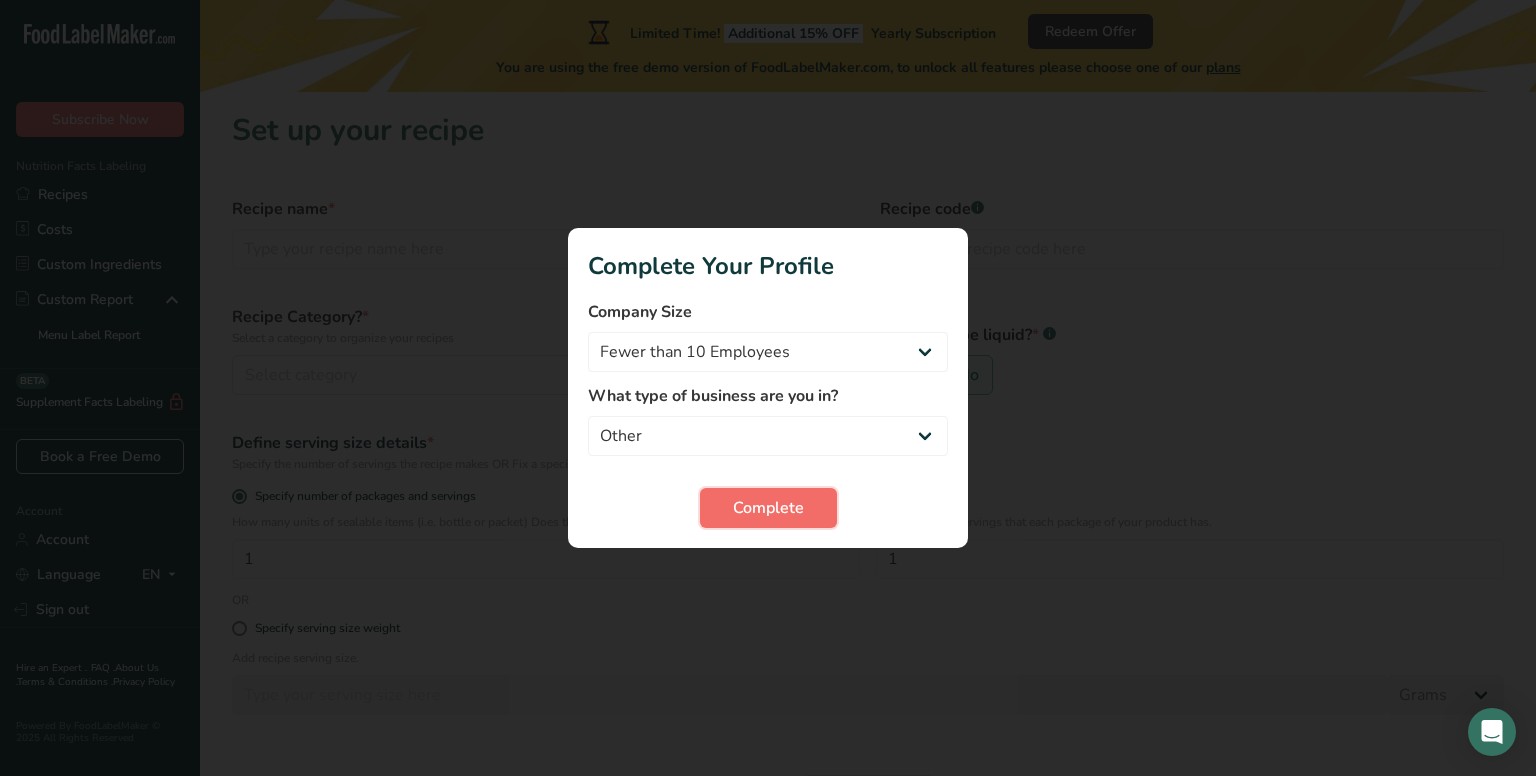 click on "Complete" at bounding box center (768, 508) 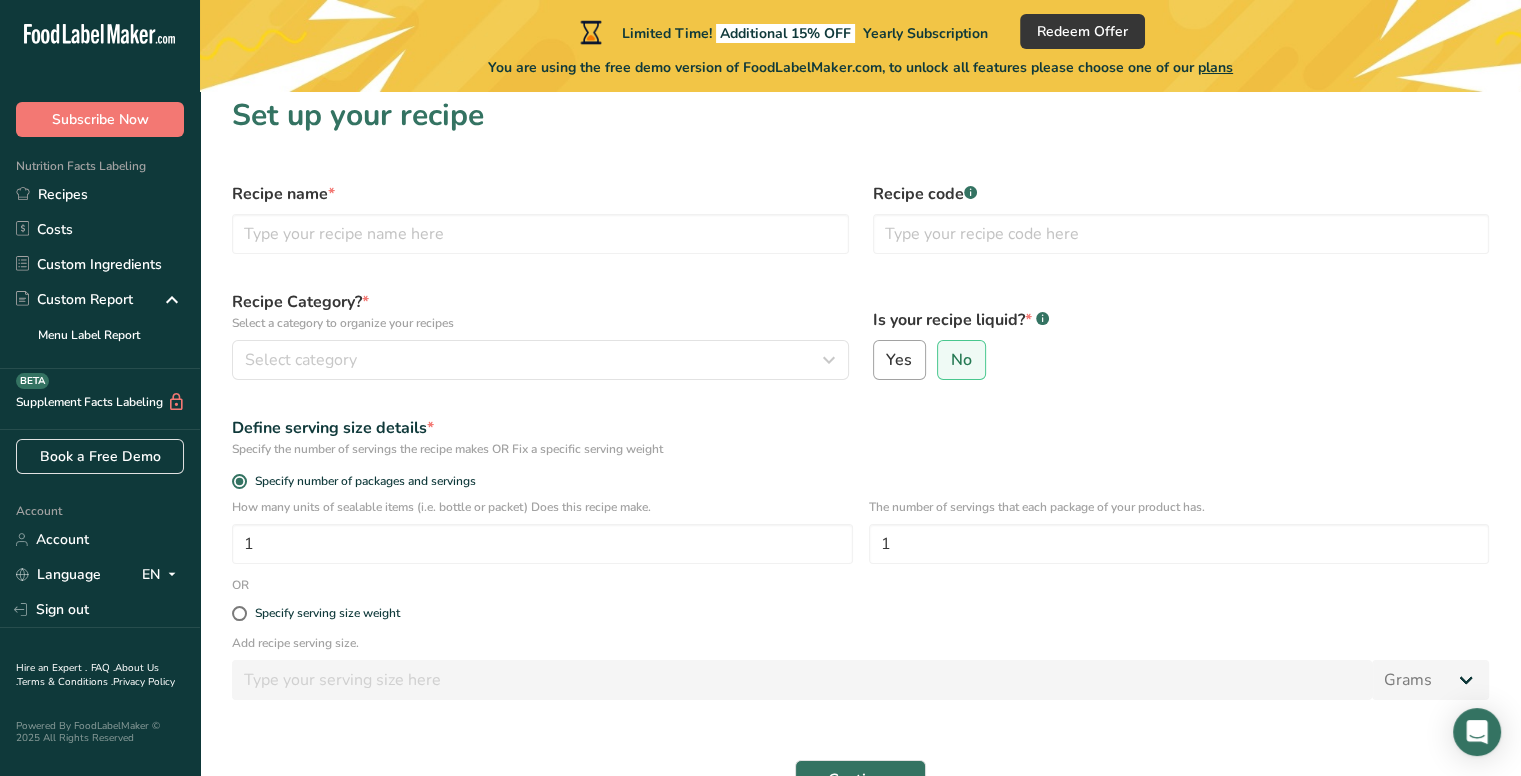 scroll, scrollTop: 0, scrollLeft: 0, axis: both 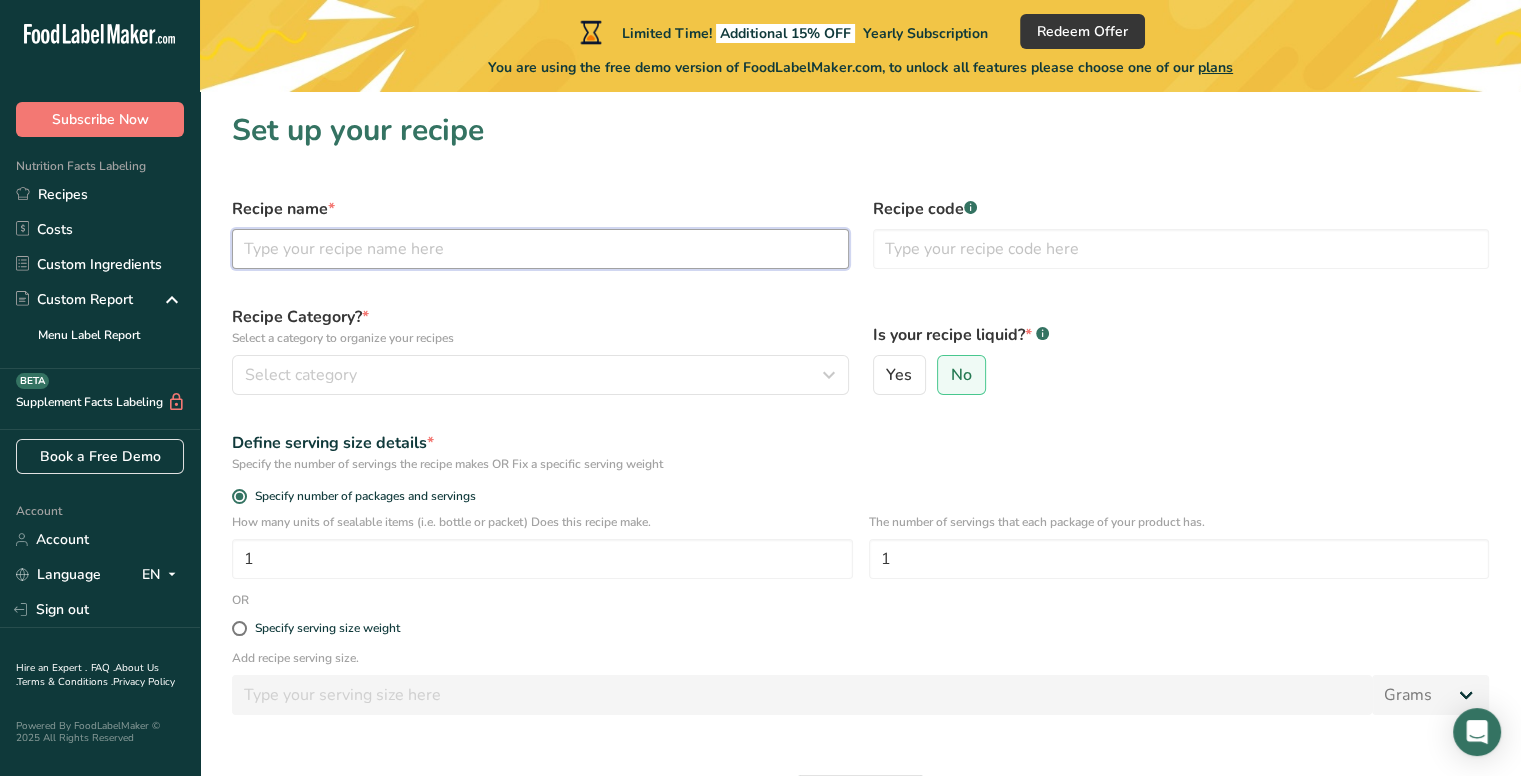 click at bounding box center (540, 249) 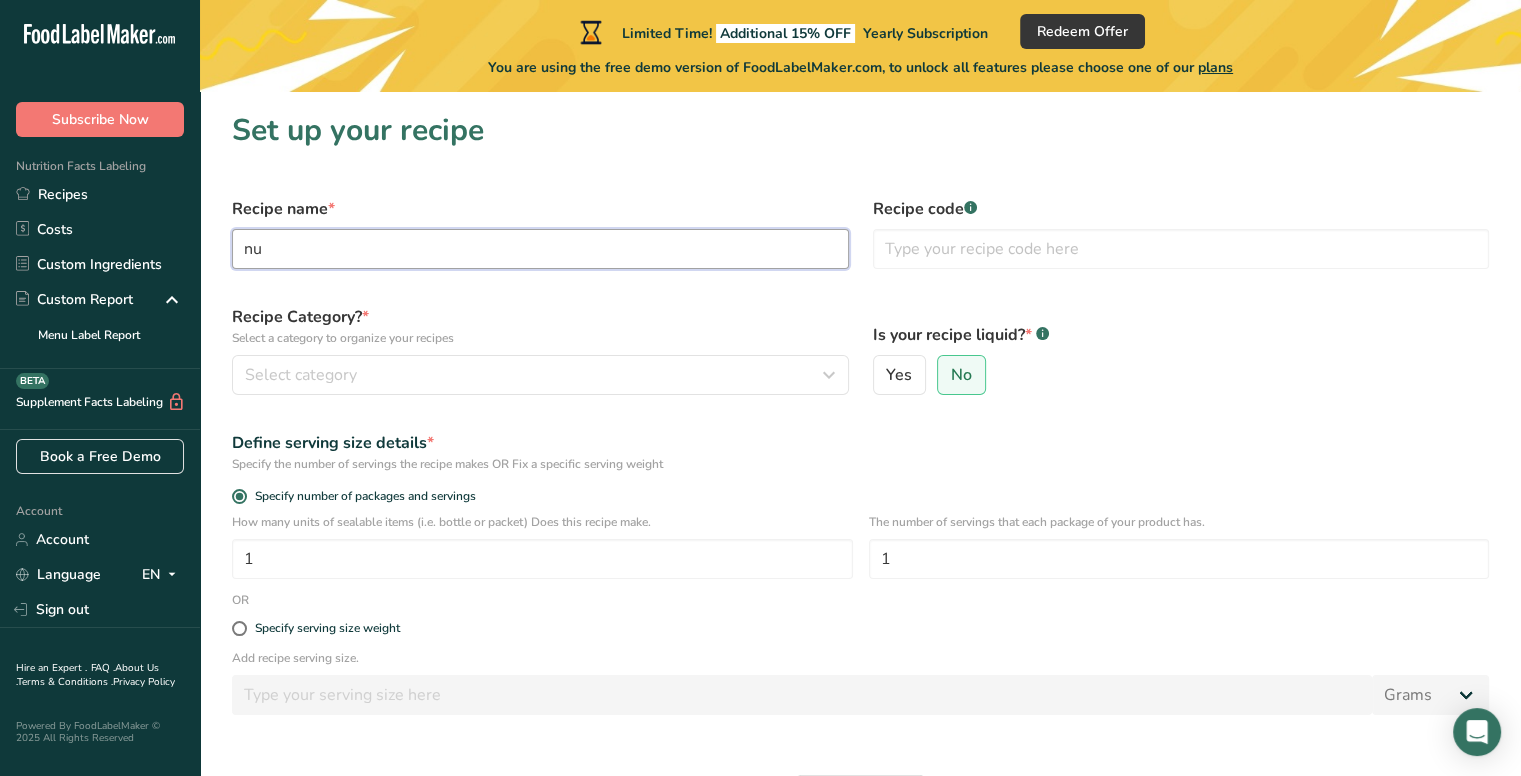type on "n" 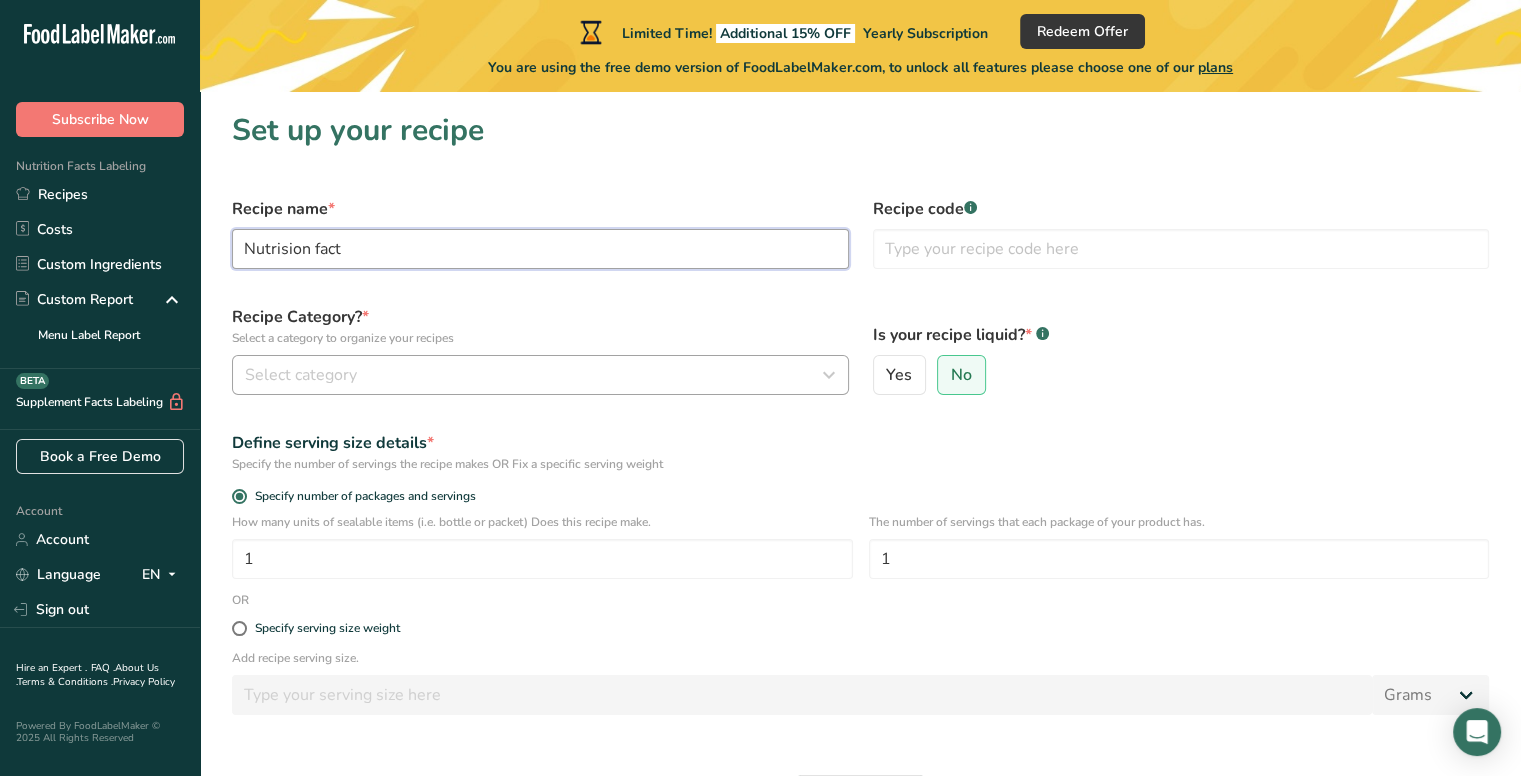 type on "Nutrision fact" 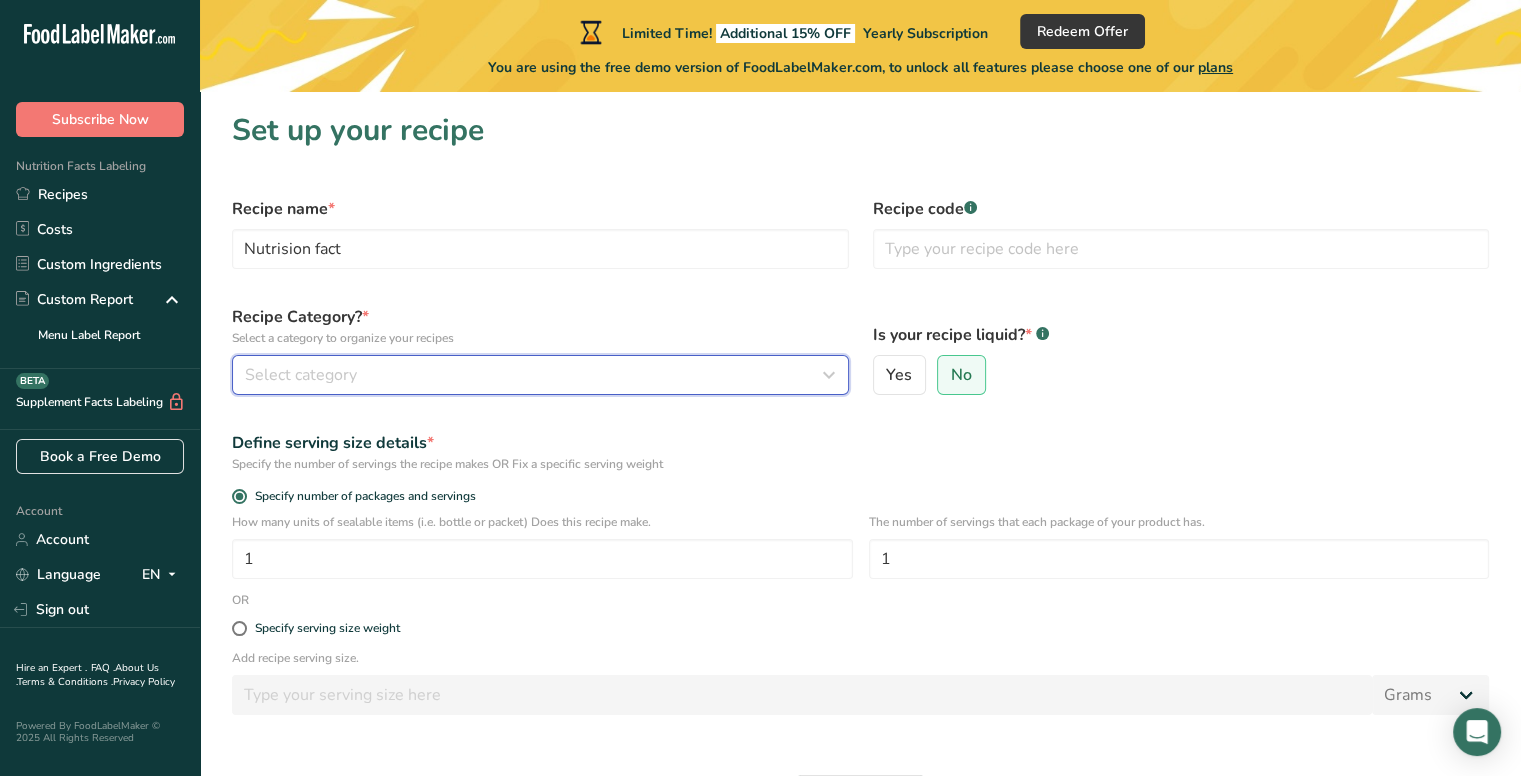 click on "Select category" at bounding box center (534, 375) 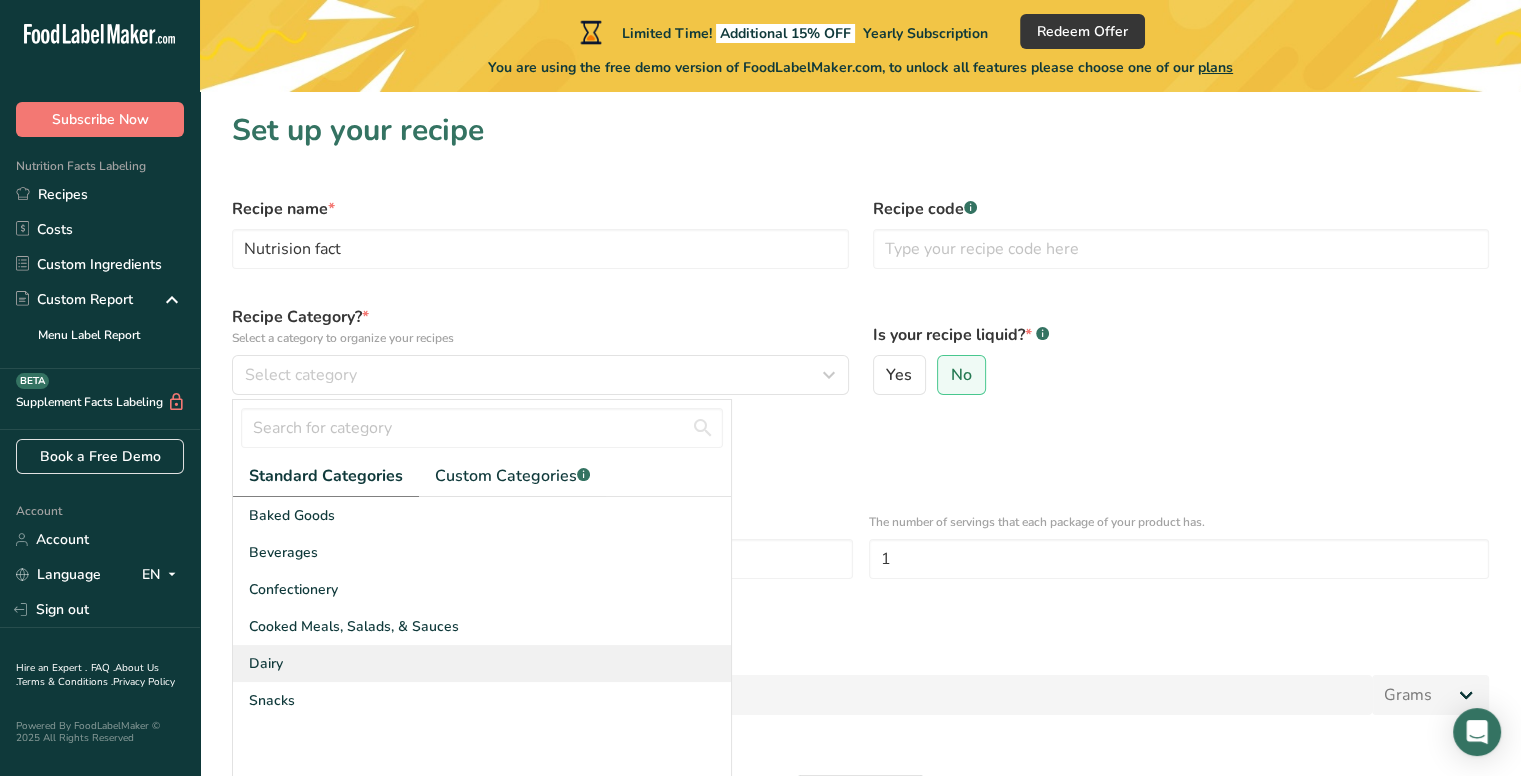 drag, startPoint x: 404, startPoint y: 675, endPoint x: 411, endPoint y: 653, distance: 23.086792 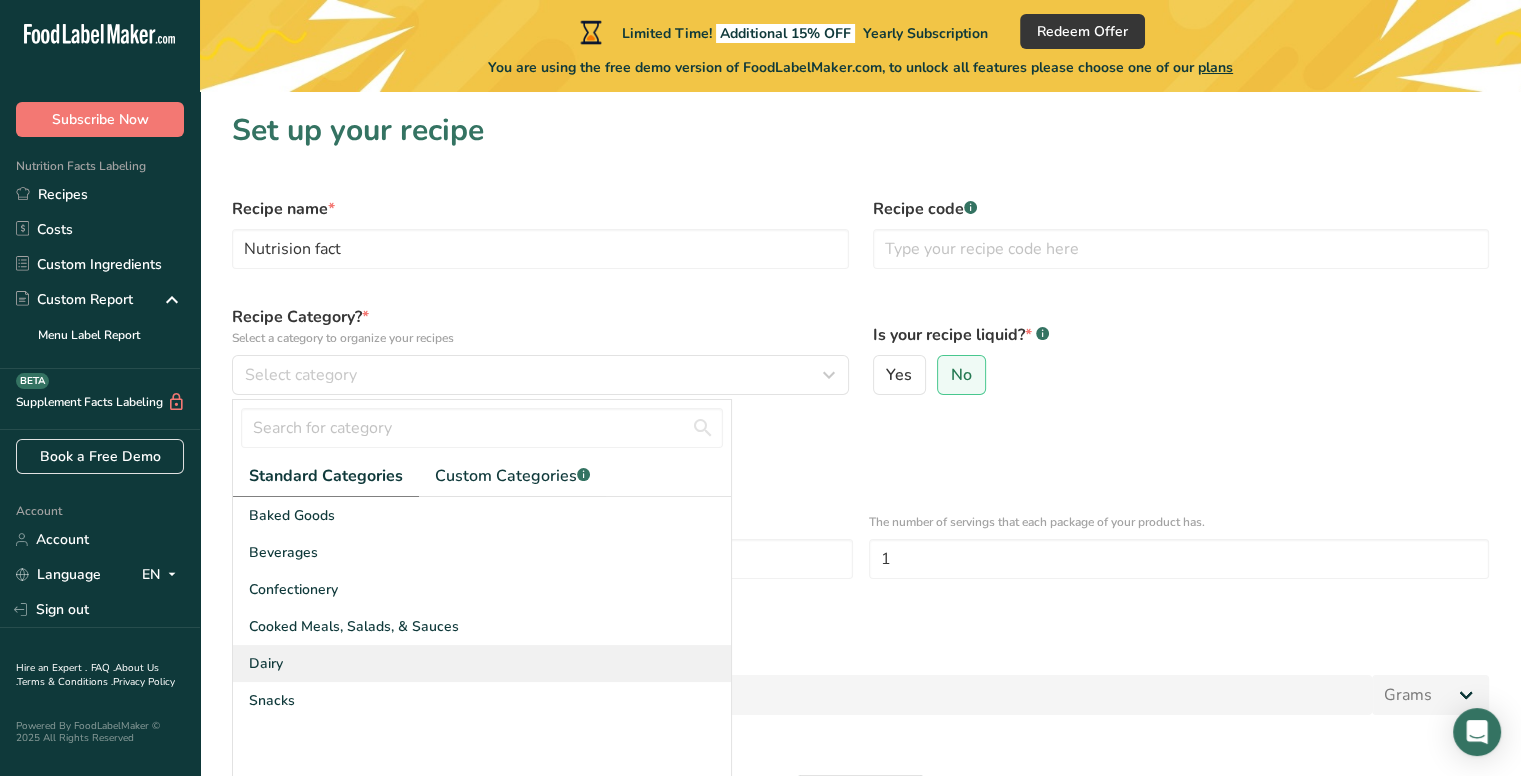 click on "Dairy" at bounding box center (482, 663) 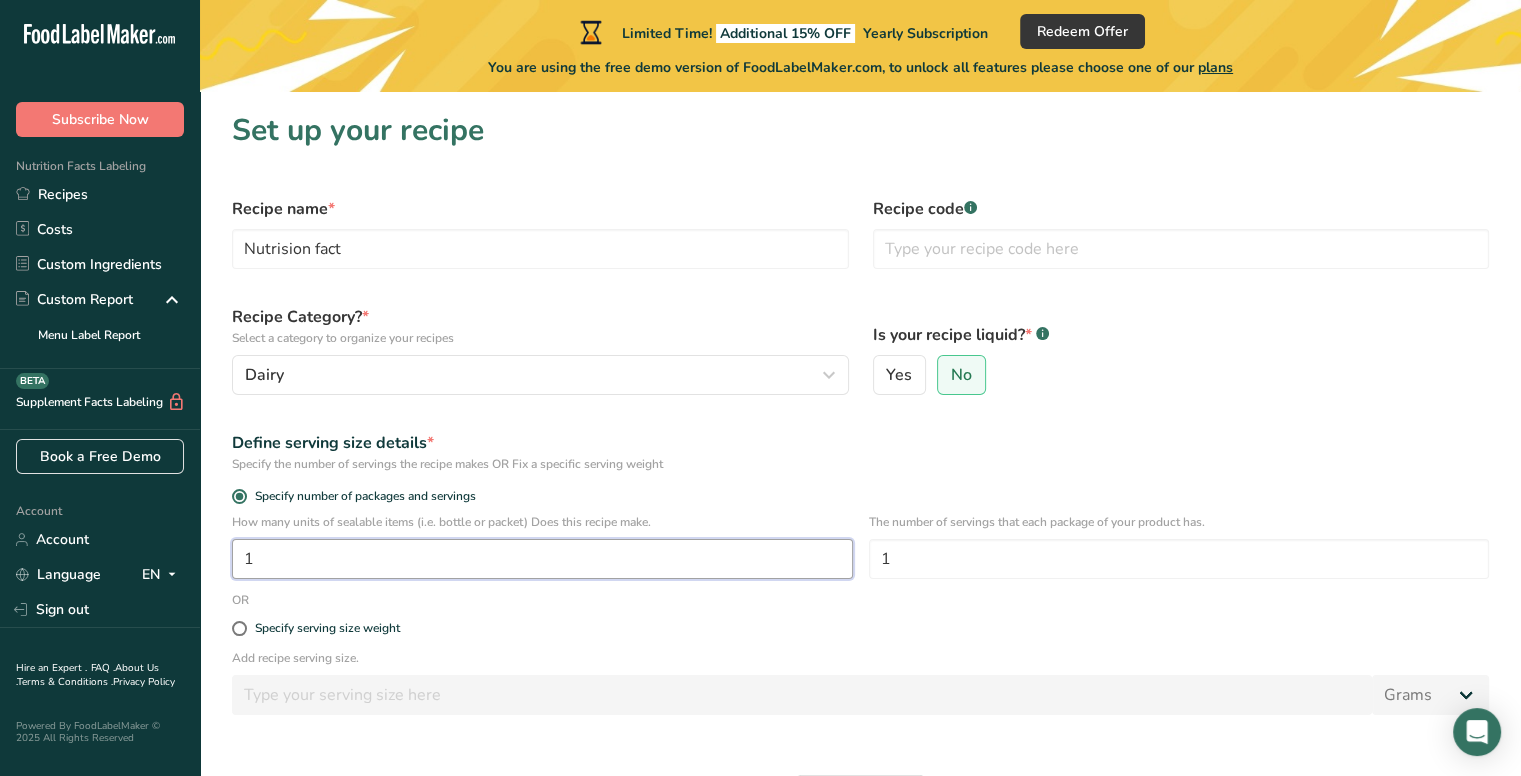 click on "1" at bounding box center [542, 559] 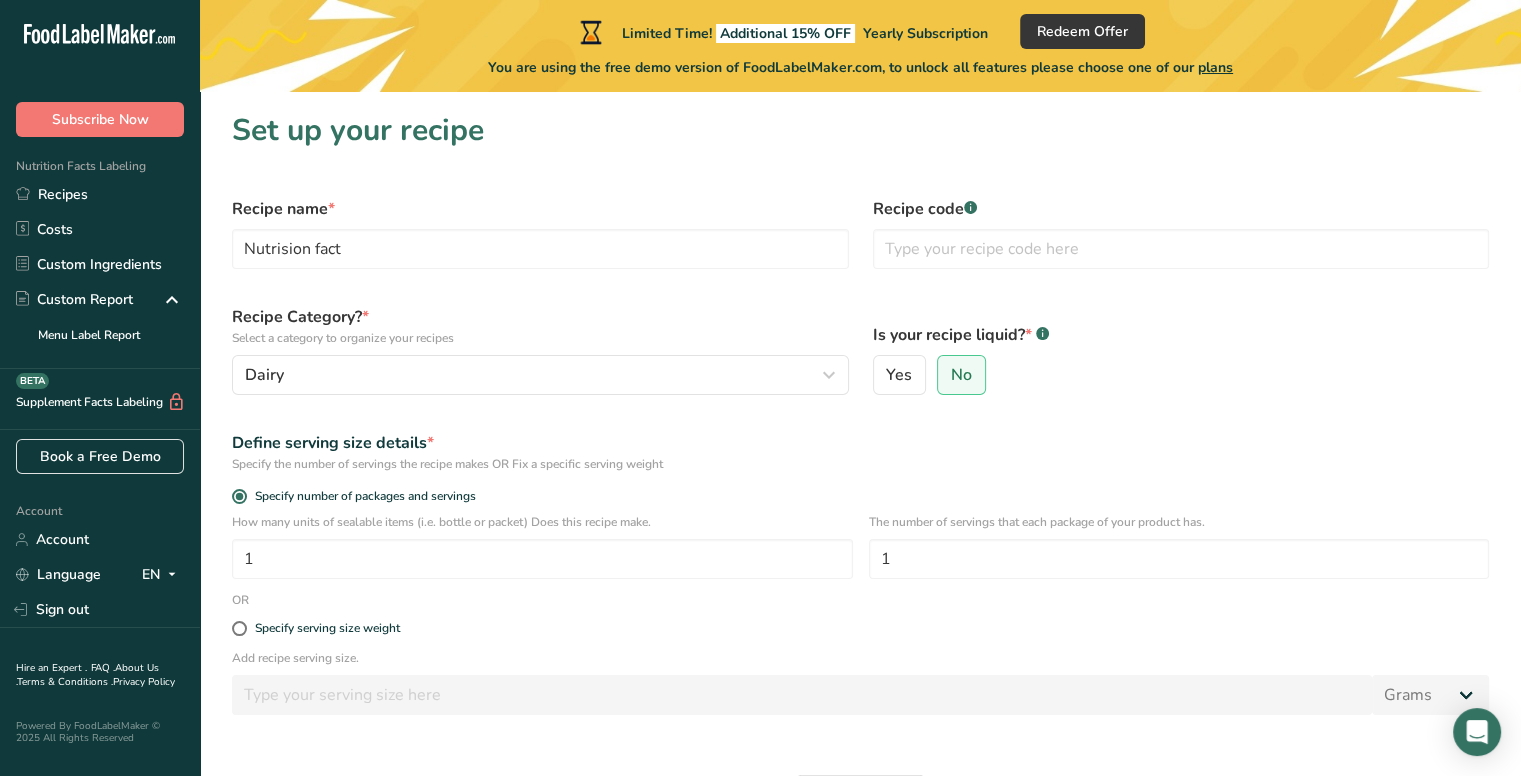 drag, startPoint x: 552, startPoint y: 491, endPoint x: 653, endPoint y: 472, distance: 102.77159 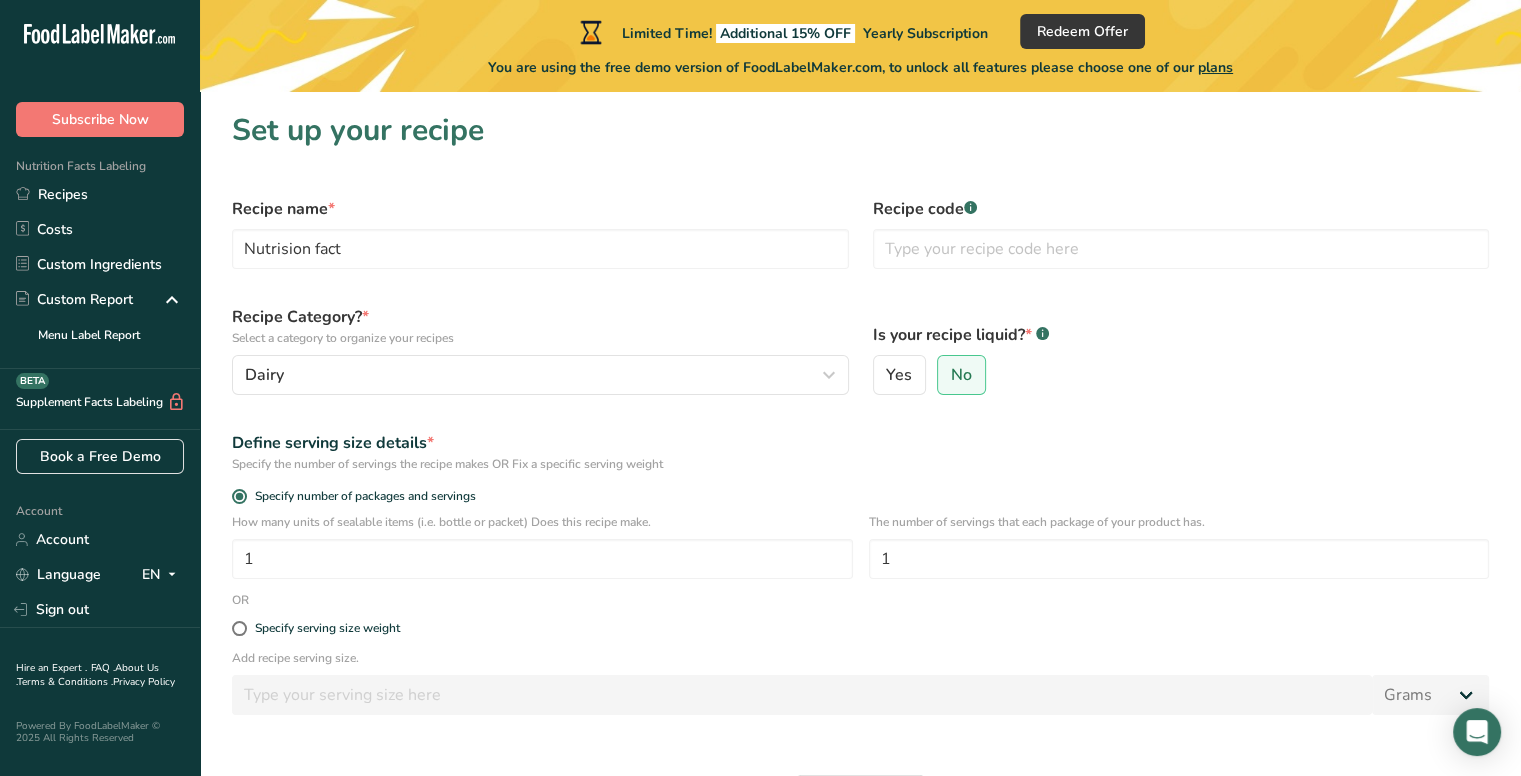 click on "Specify number of packages and servings" at bounding box center (860, 496) 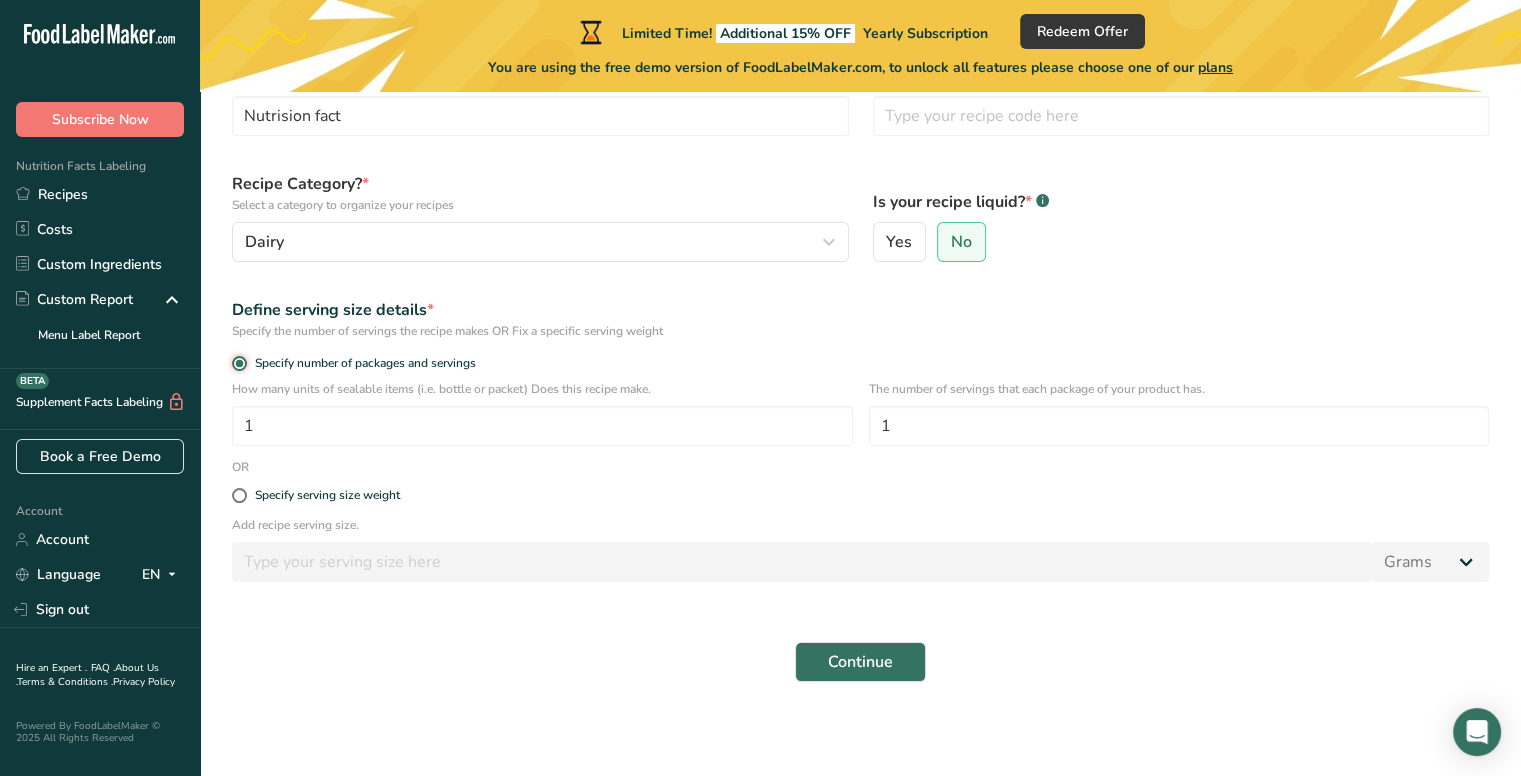 scroll, scrollTop: 135, scrollLeft: 0, axis: vertical 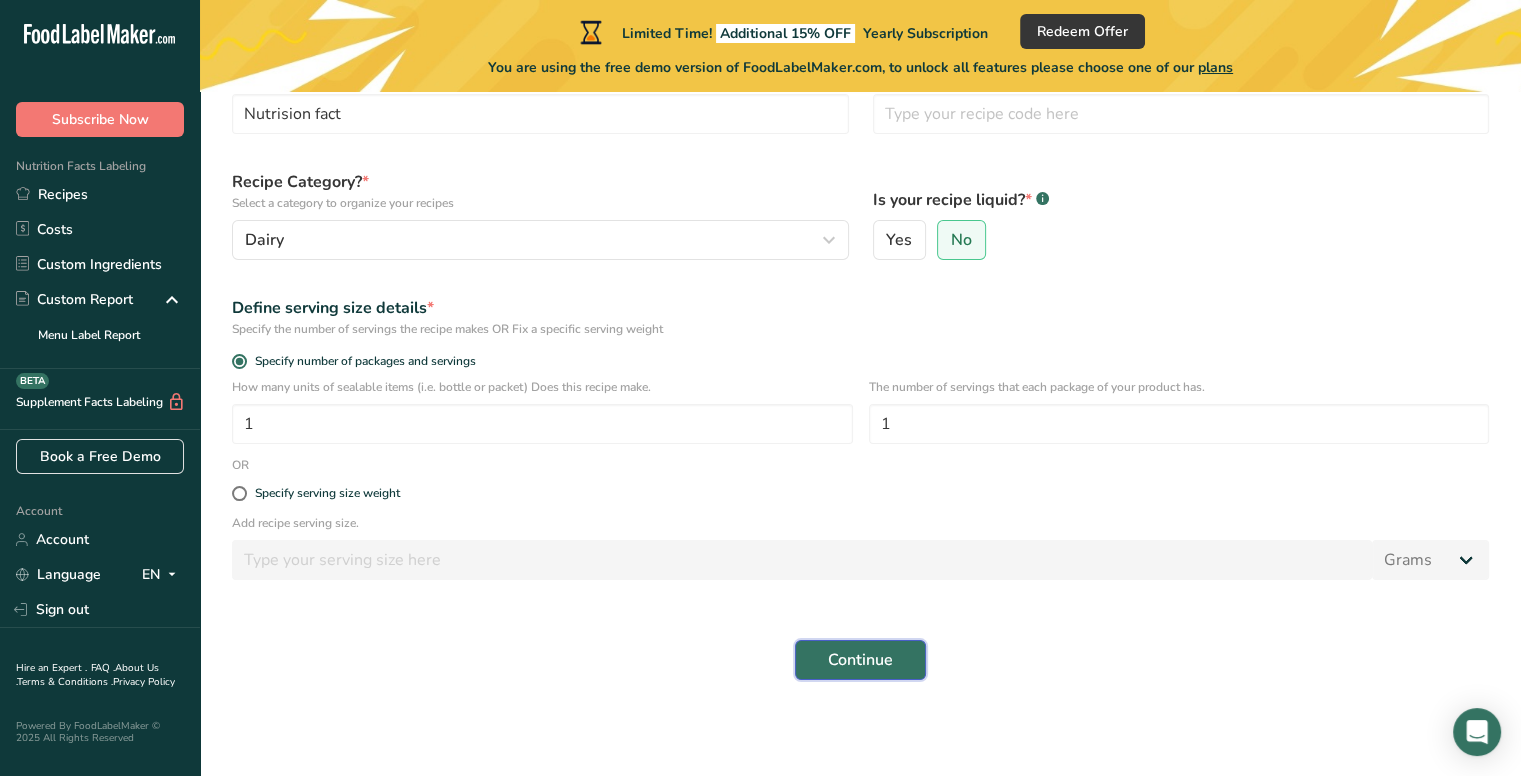 click on "Continue" at bounding box center [860, 660] 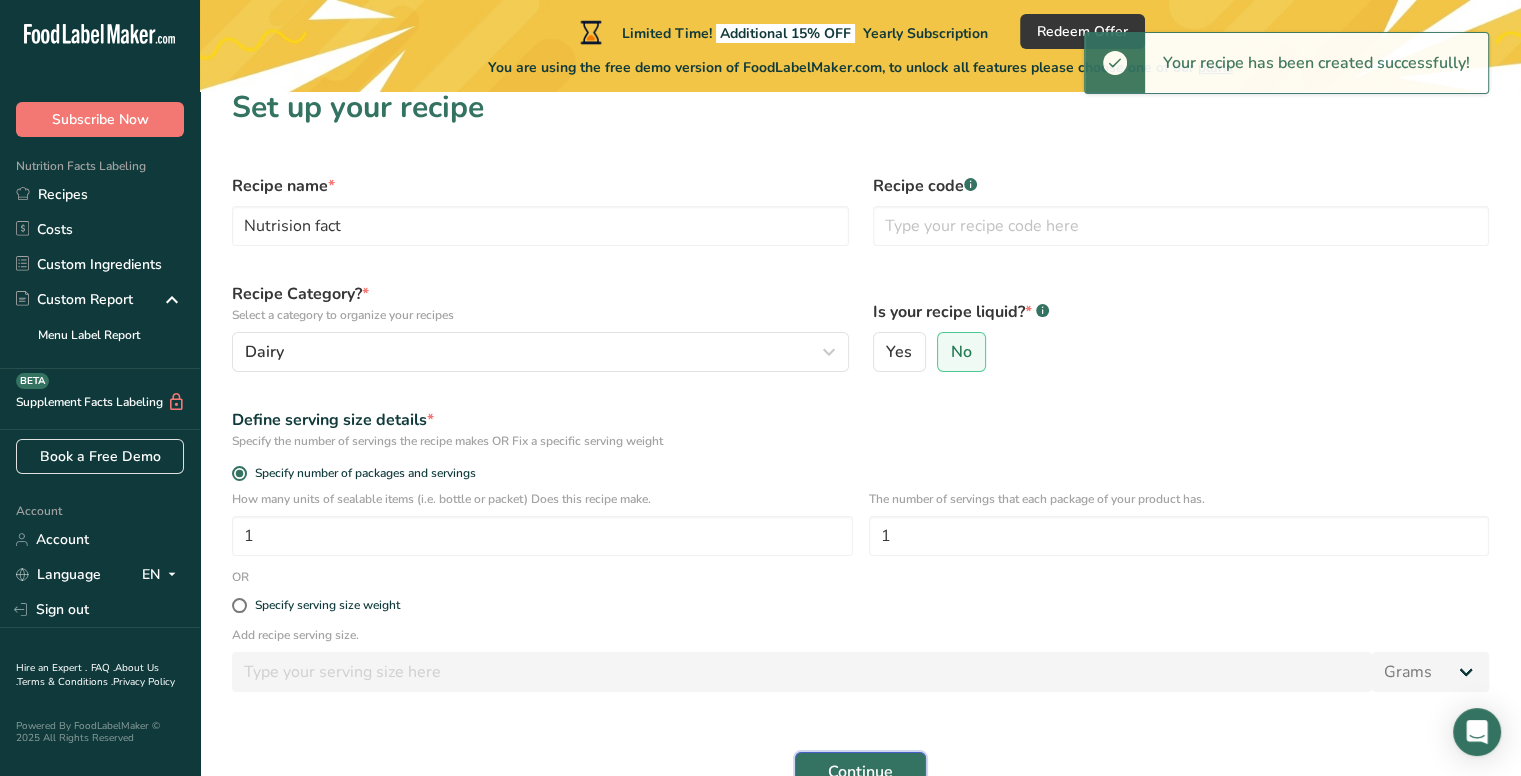 scroll, scrollTop: 0, scrollLeft: 0, axis: both 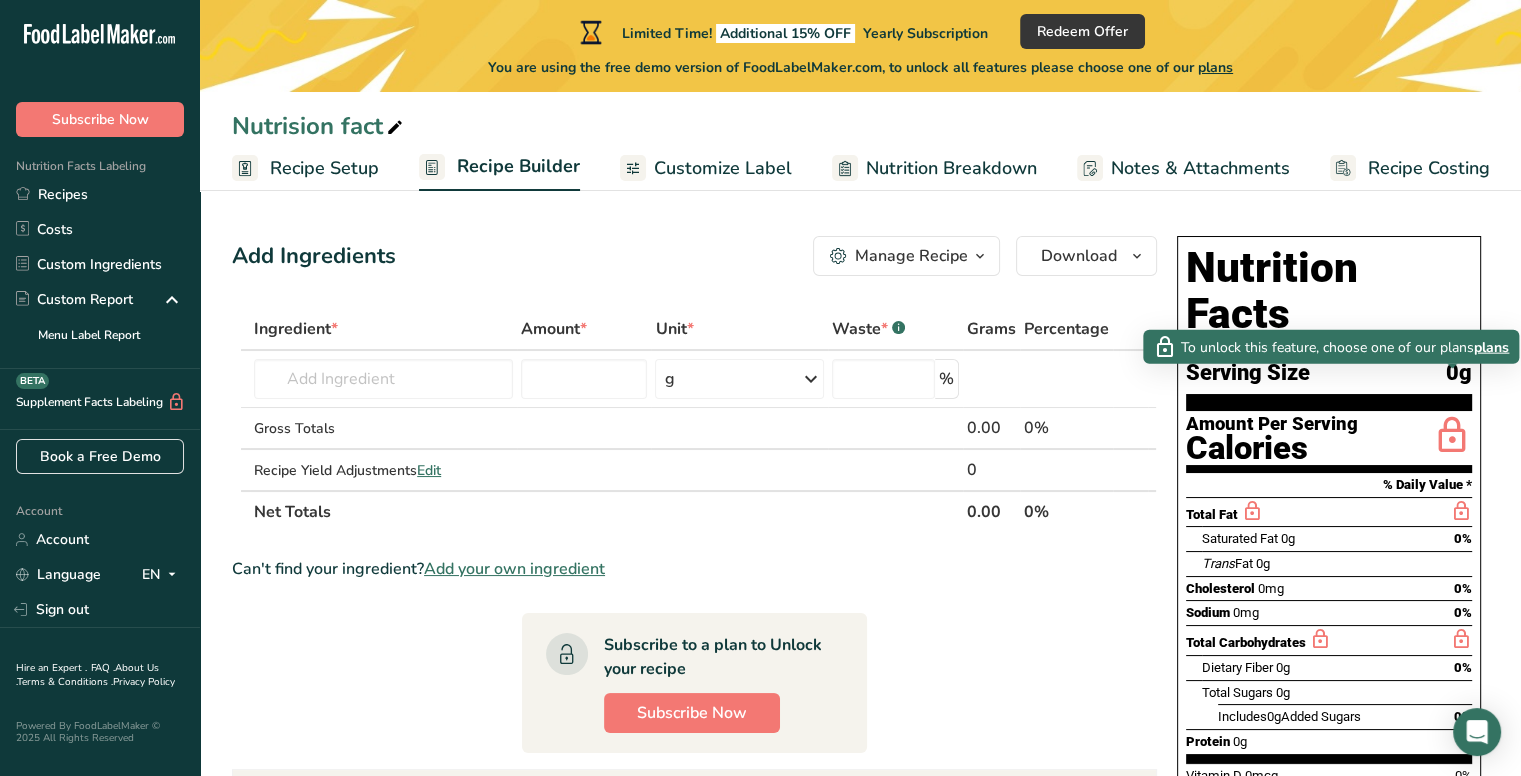 click at bounding box center [1452, 436] 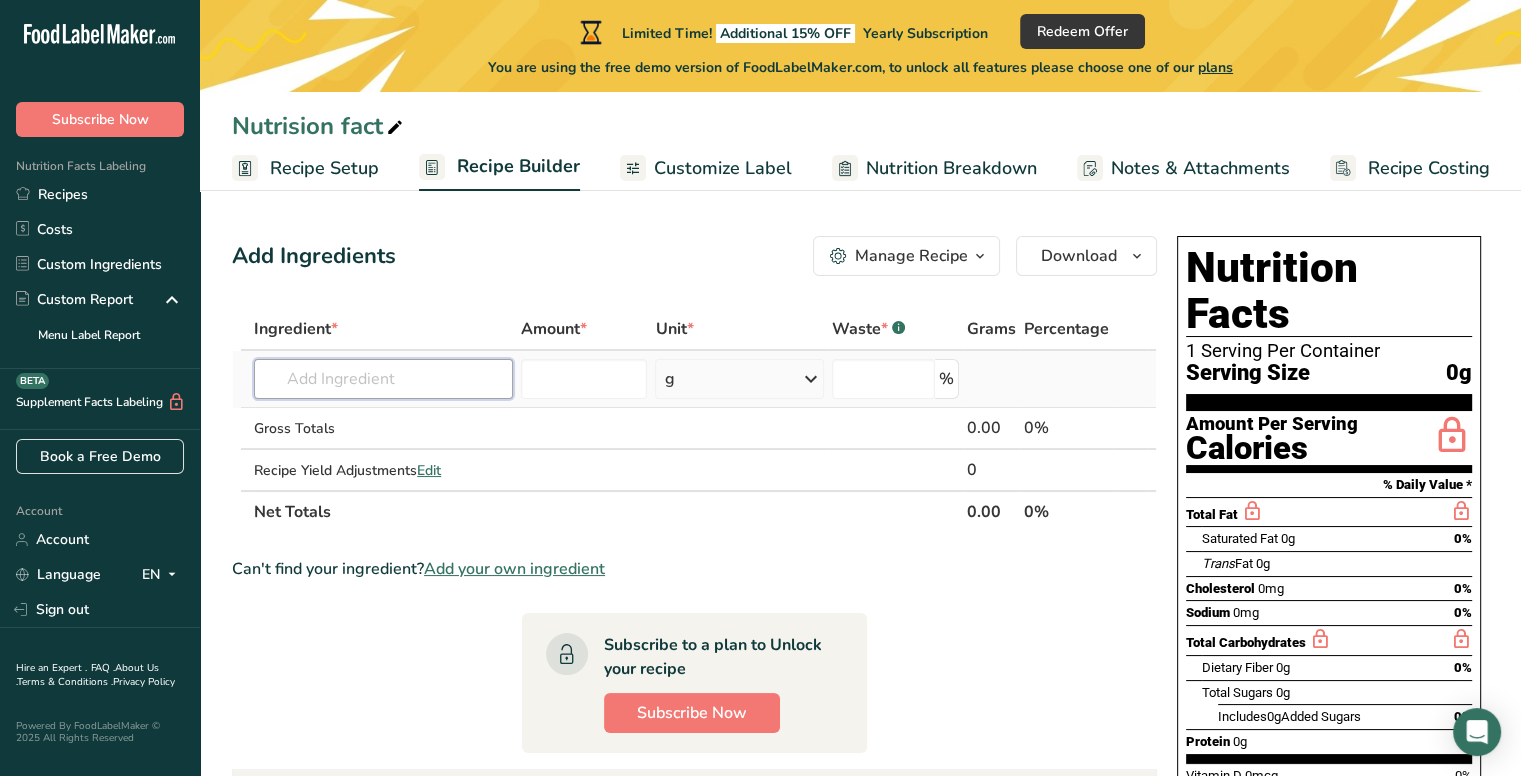 click at bounding box center [383, 379] 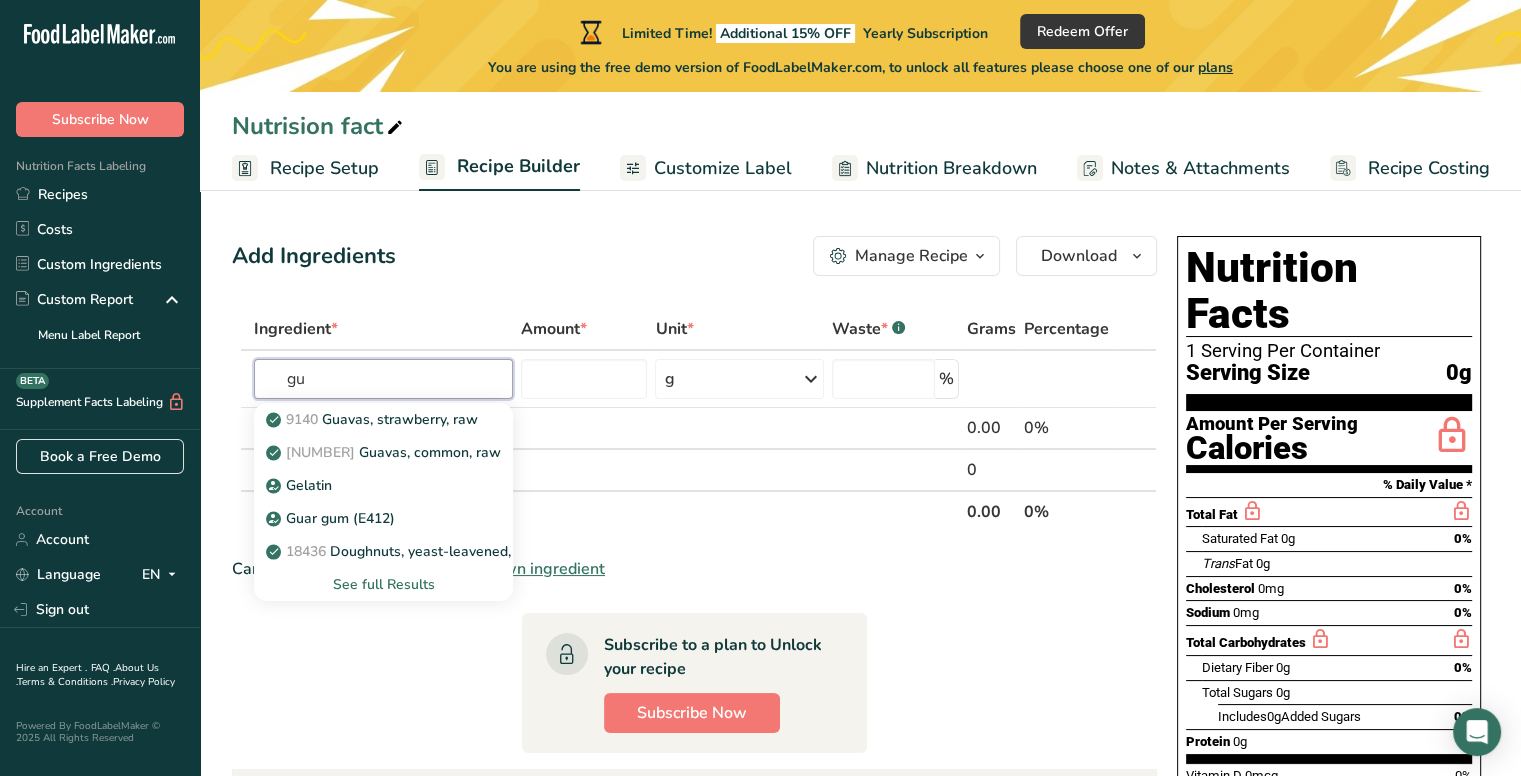 type on "g" 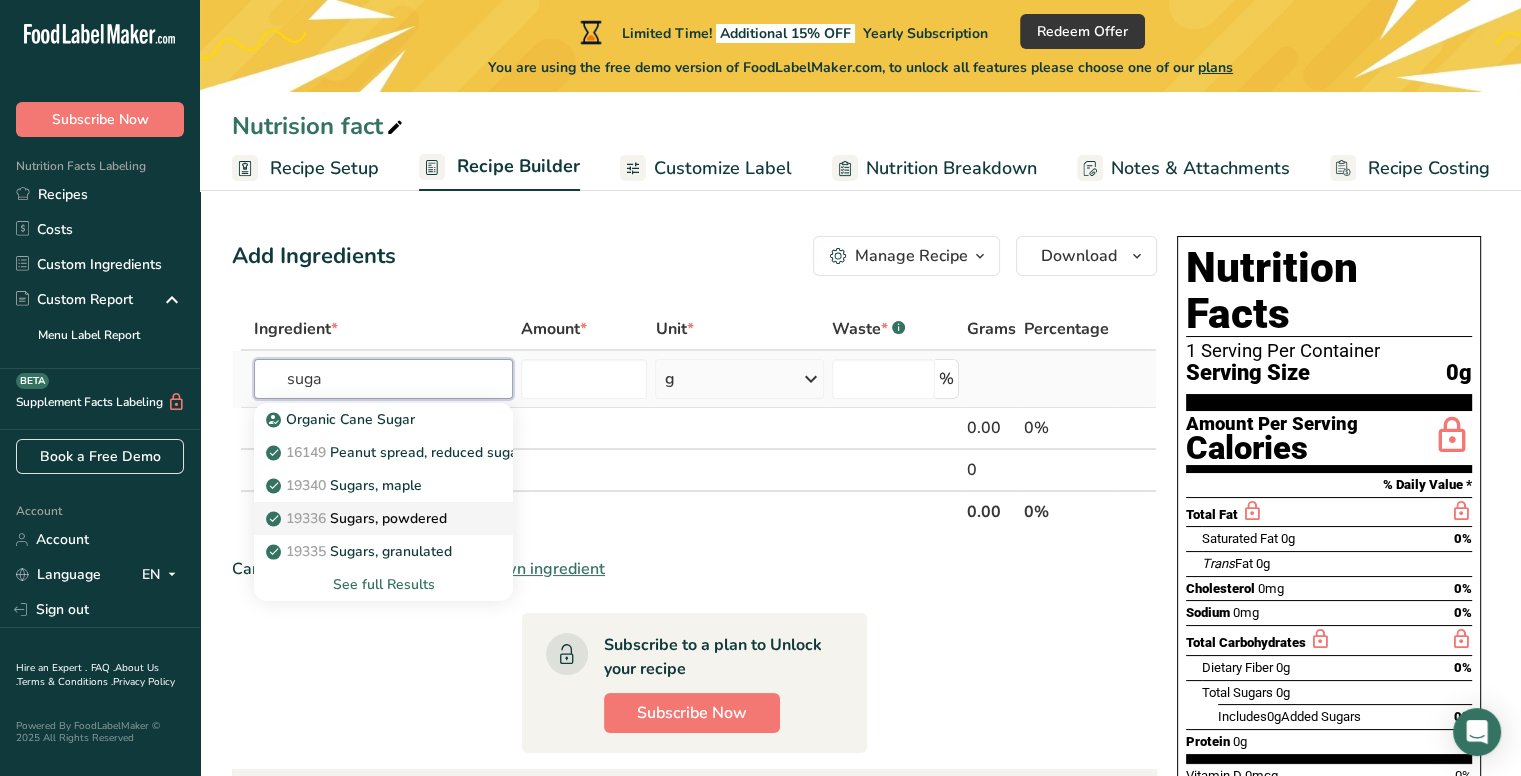 type on "suga" 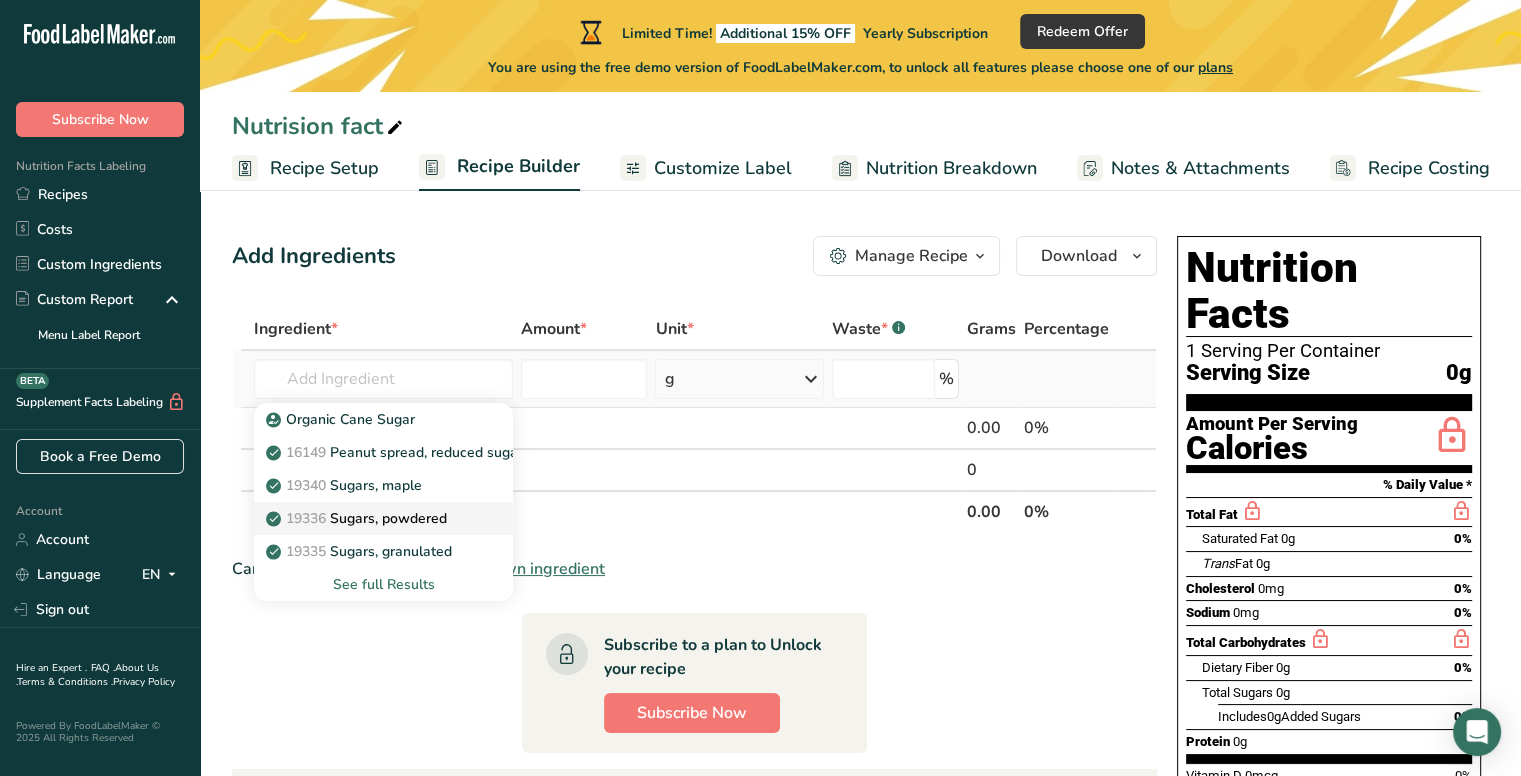 click on "19336
Sugars, powdered" at bounding box center [383, 518] 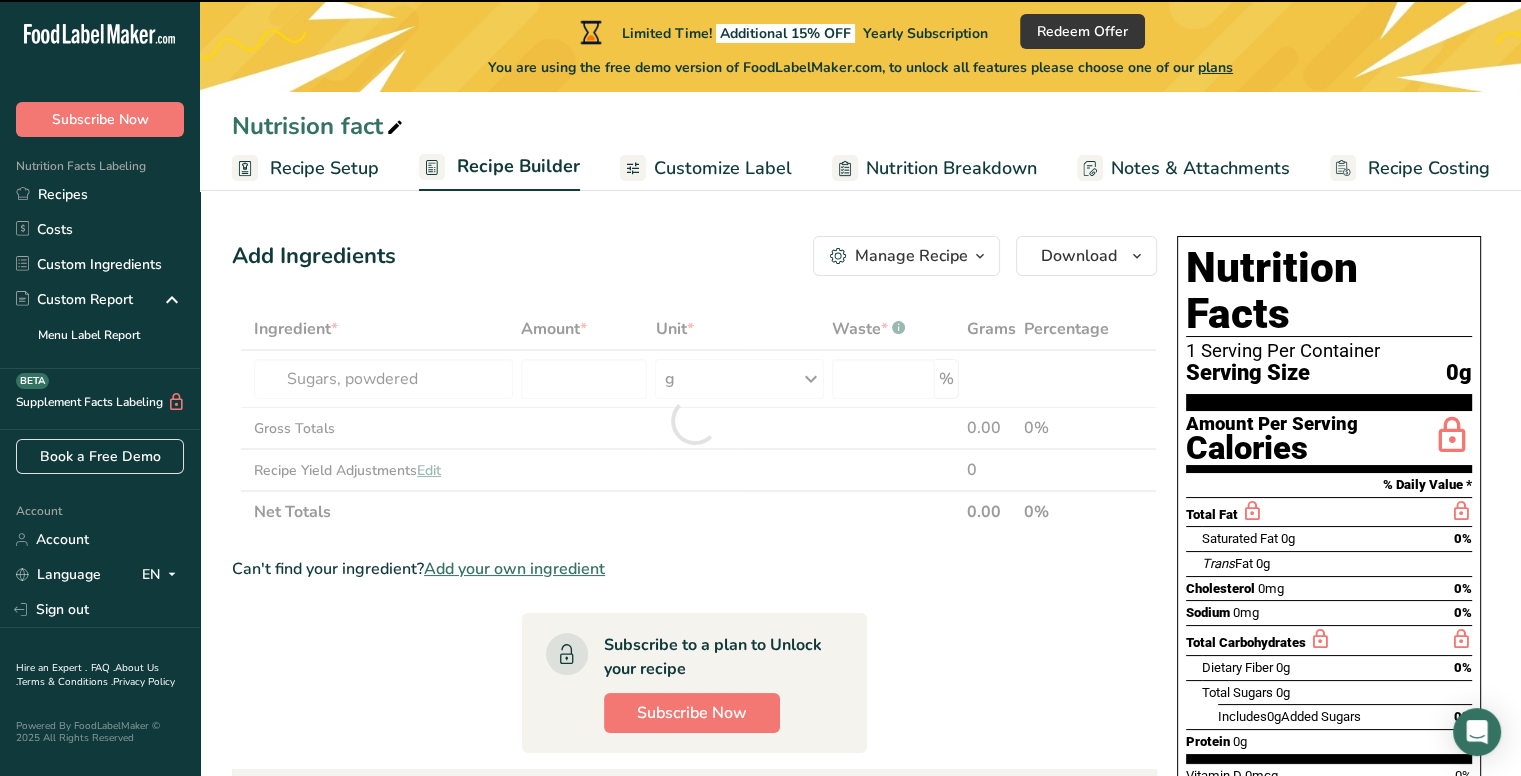 type on "0" 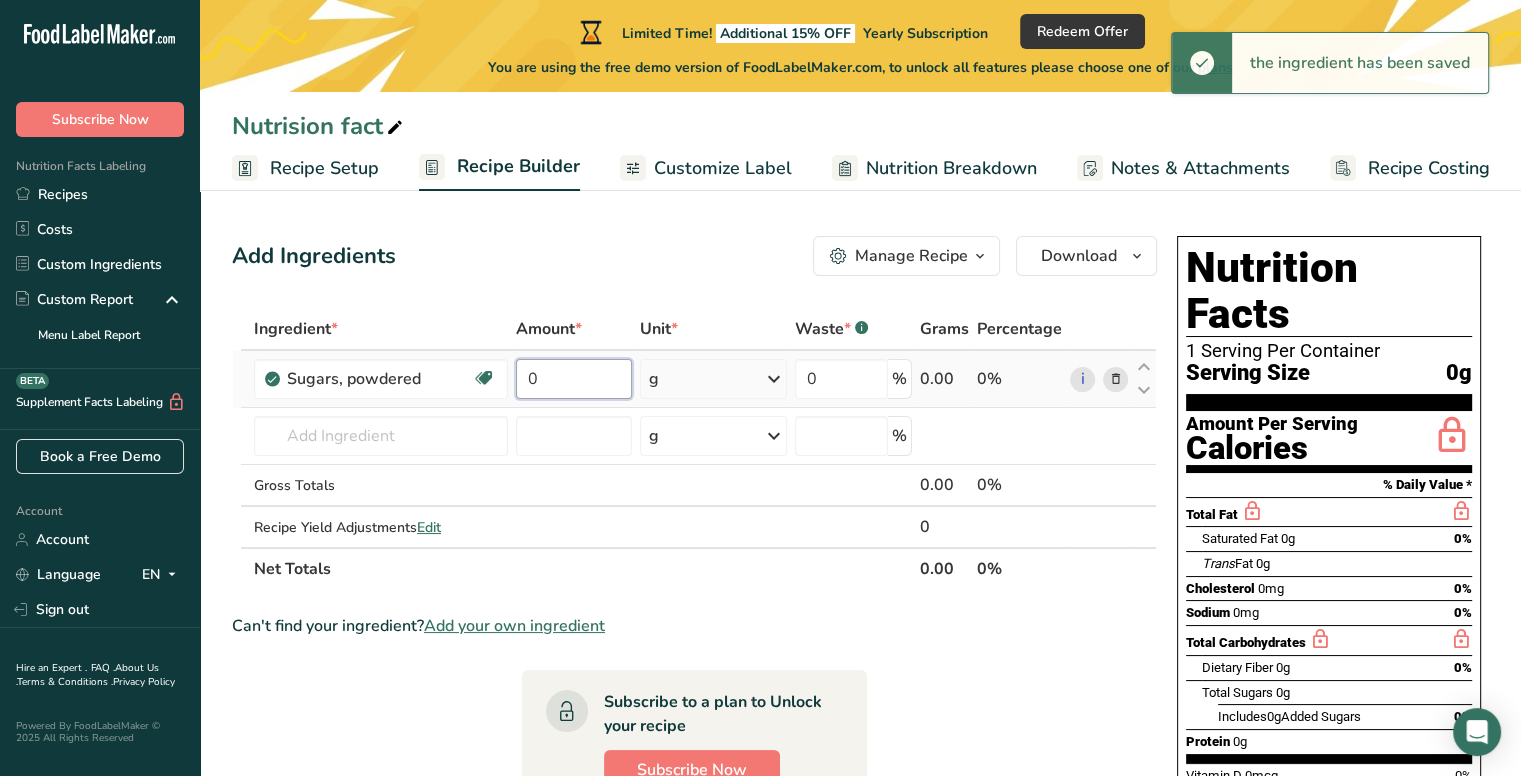 click on "0" at bounding box center (574, 379) 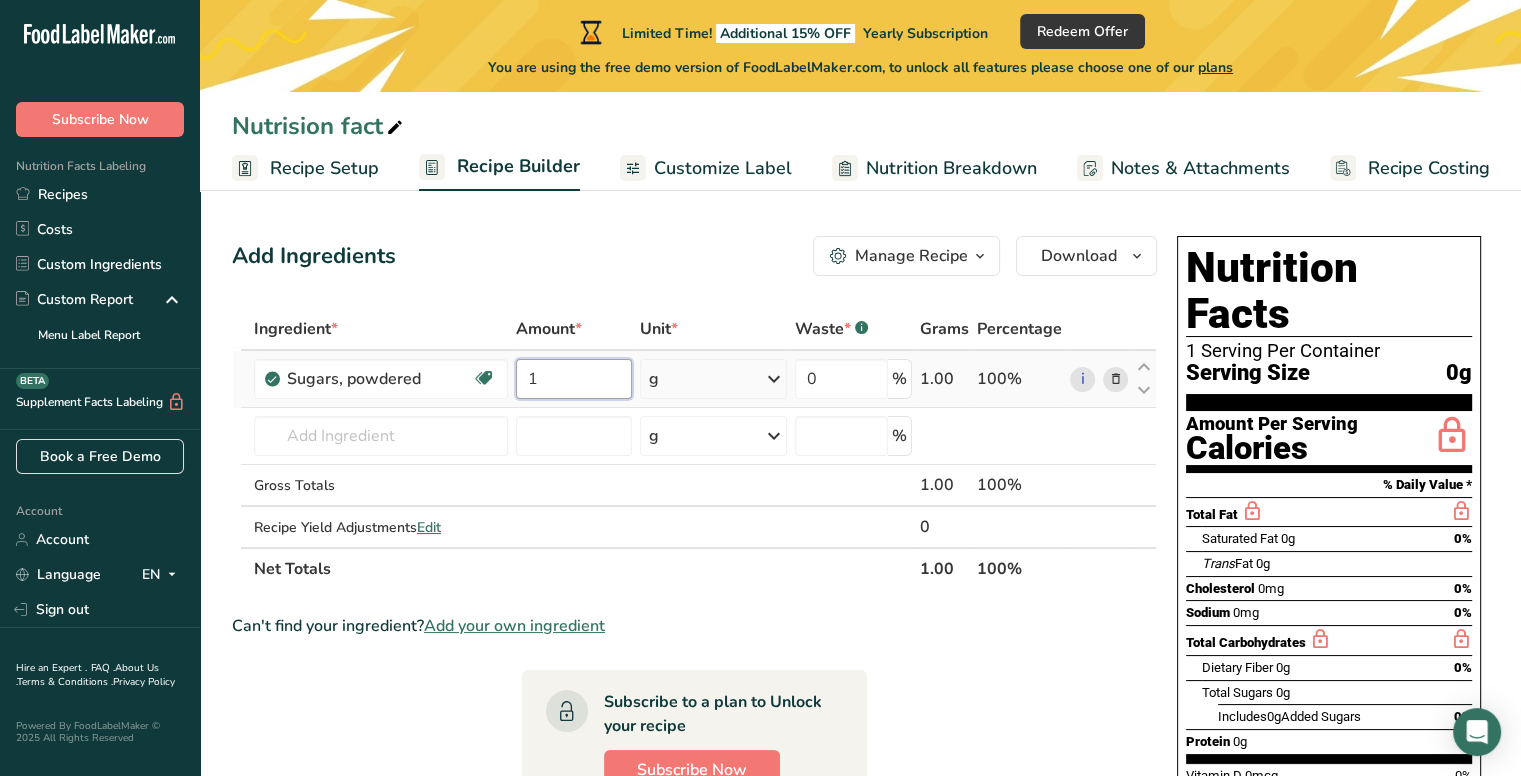type on "1" 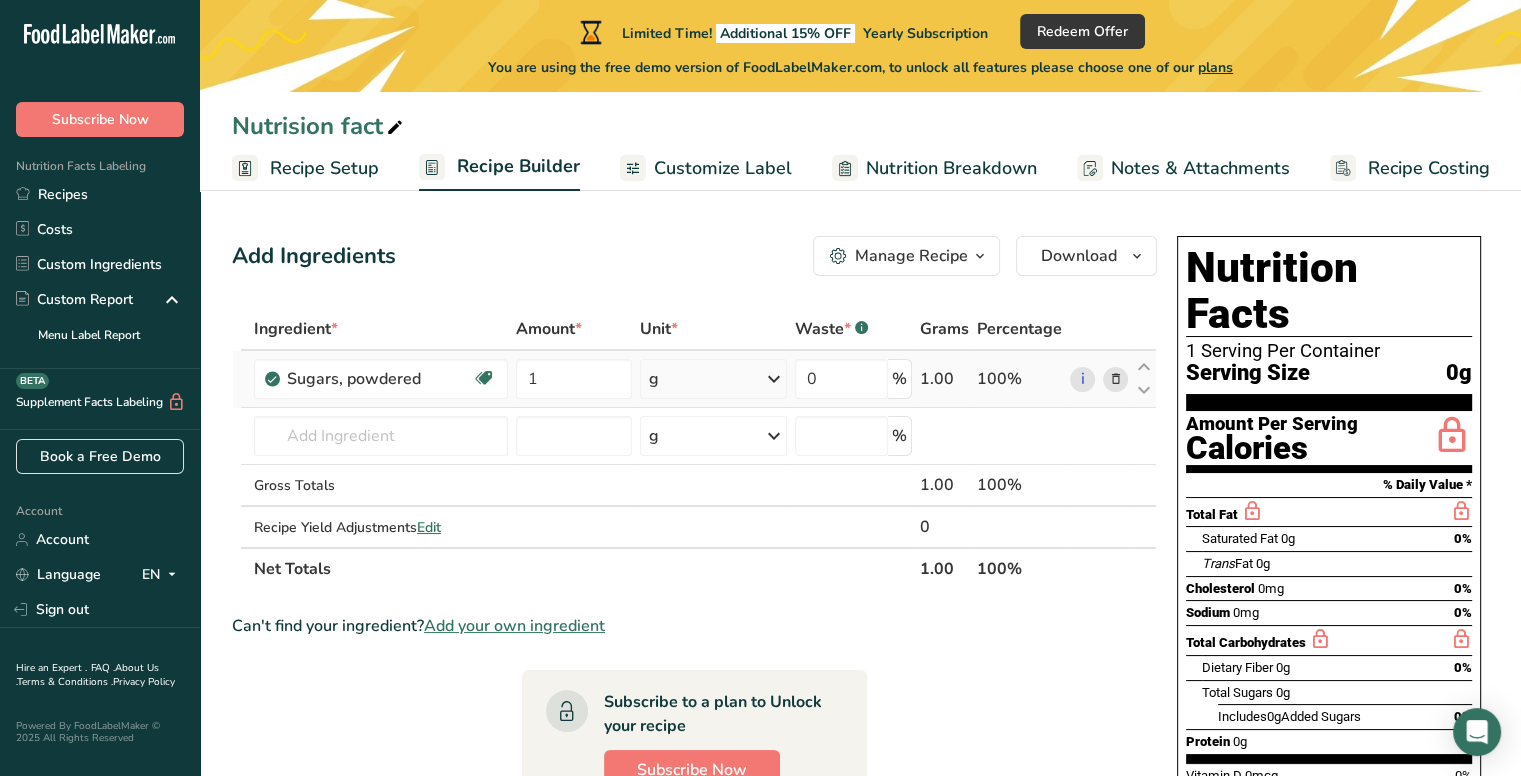 click on "Ingredient *
Amount *
Unit *
Waste *   .a-a{fill:#347362;}.b-a{fill:#fff;}          Grams
Percentage
Sugars, powdered
Dairy free
Gluten free
Vegan
Vegetarian
Soy free
1
g
Portions
1 cup unsifted
1 cup sifted
1 tbsp unsifted
See more
Weight Units
g
kg
mg
See more
Volume Units
l
Volume units require a density conversion. If you know your ingredient's density enter it below. Otherwise, click on "RIA" our AI Regulatory bot - she will be able to help you
lb/ft3
g/cm3
Confirm
mL" at bounding box center [694, 449] 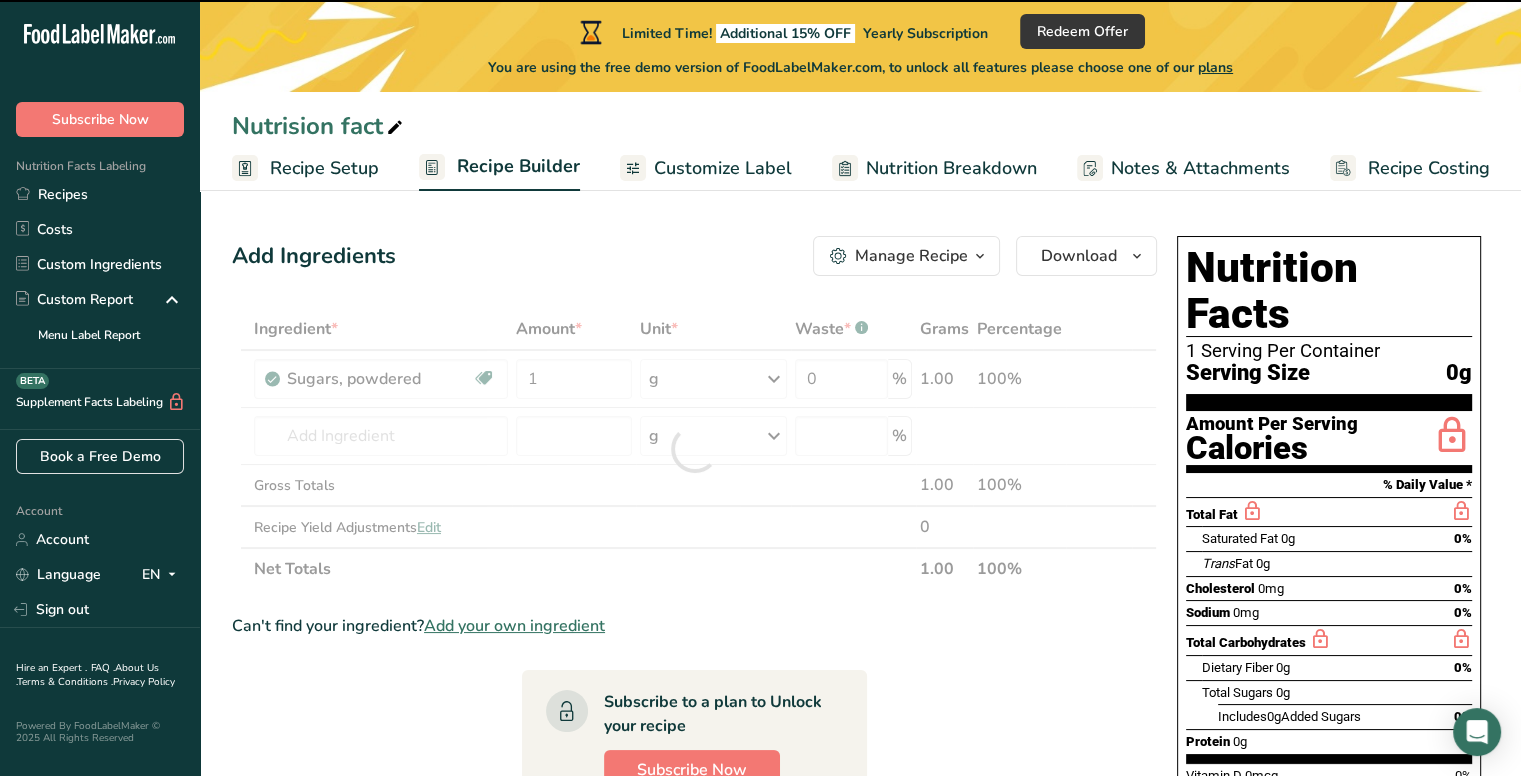 click at bounding box center (694, 449) 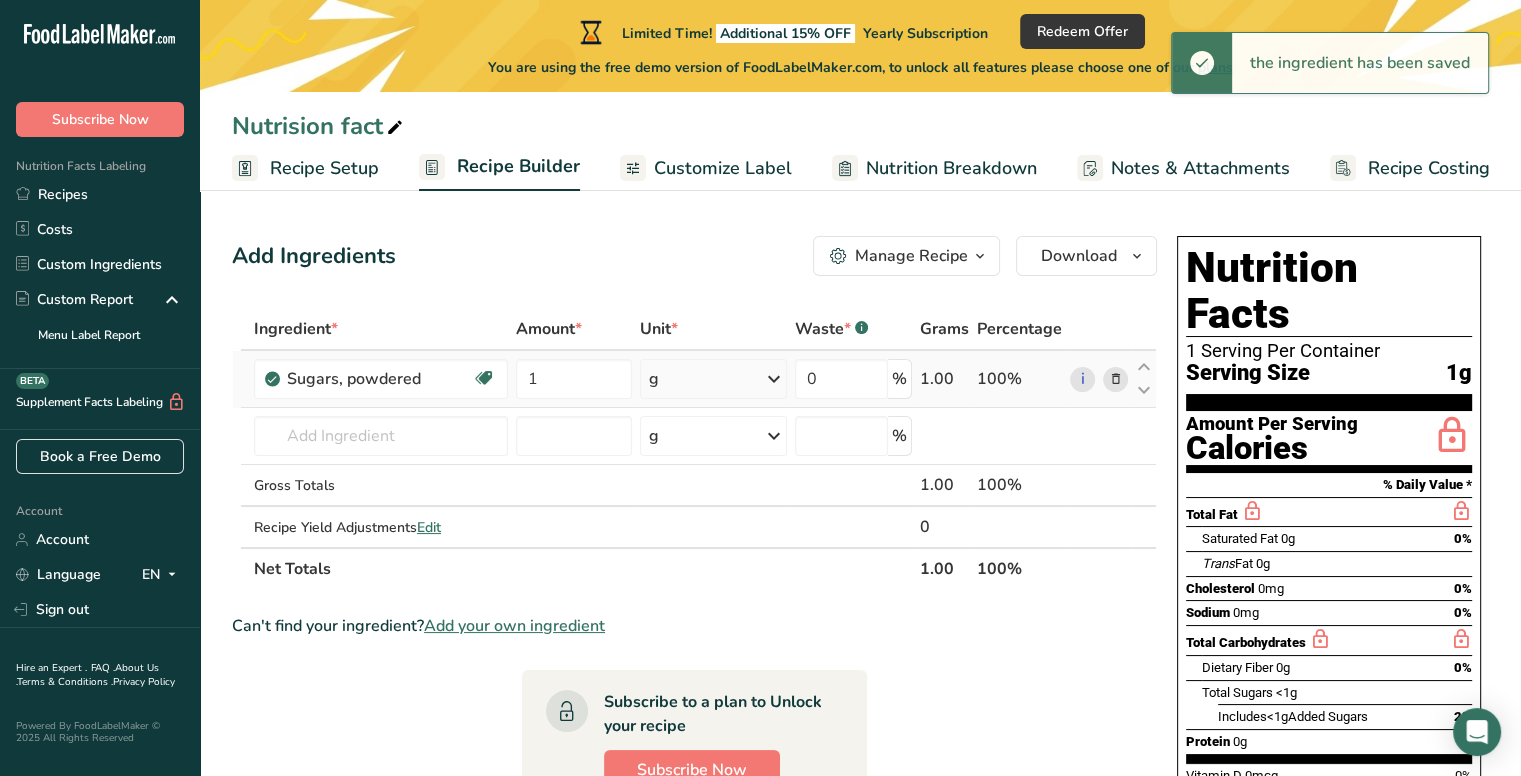 click at bounding box center (774, 379) 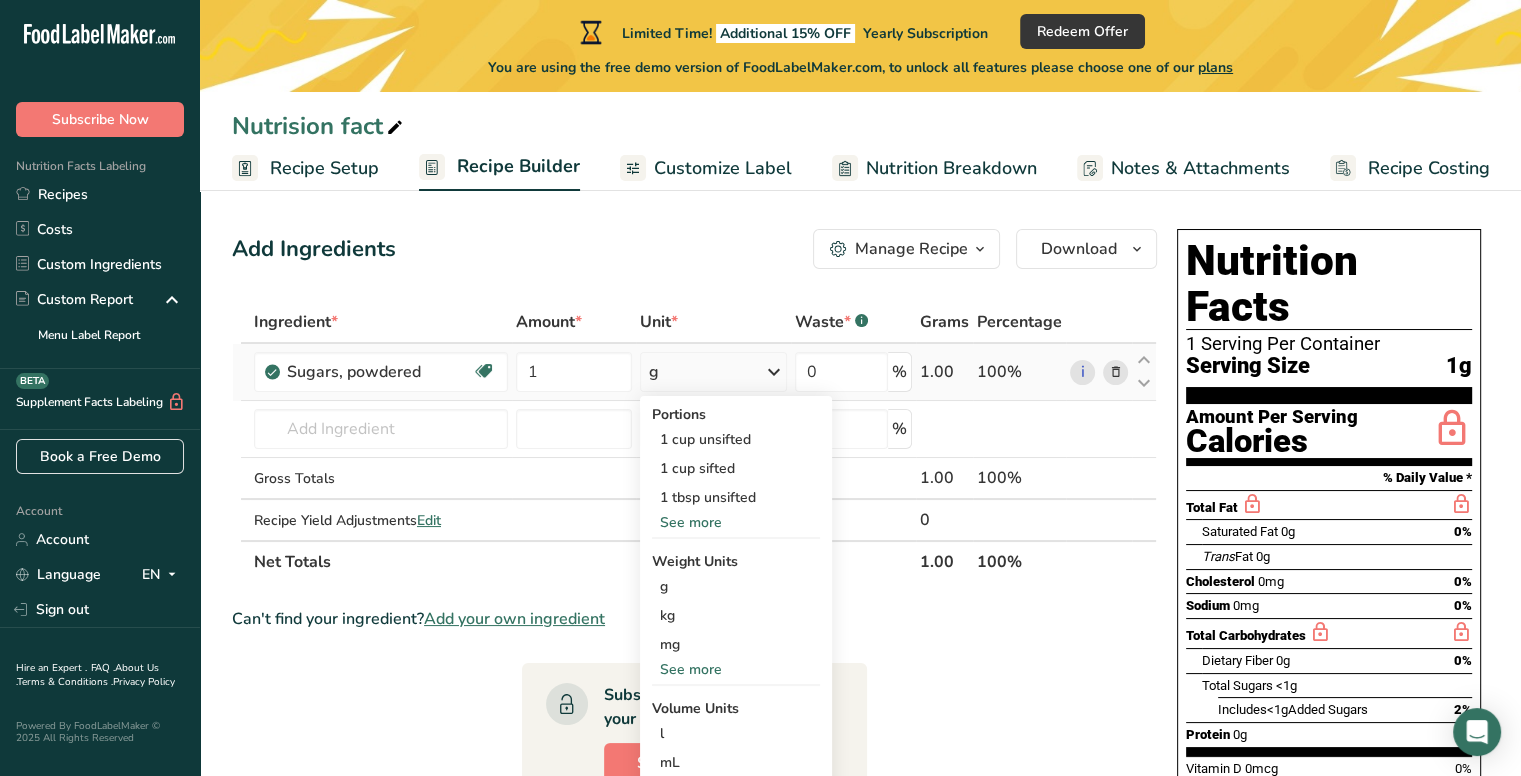 scroll, scrollTop: 0, scrollLeft: 0, axis: both 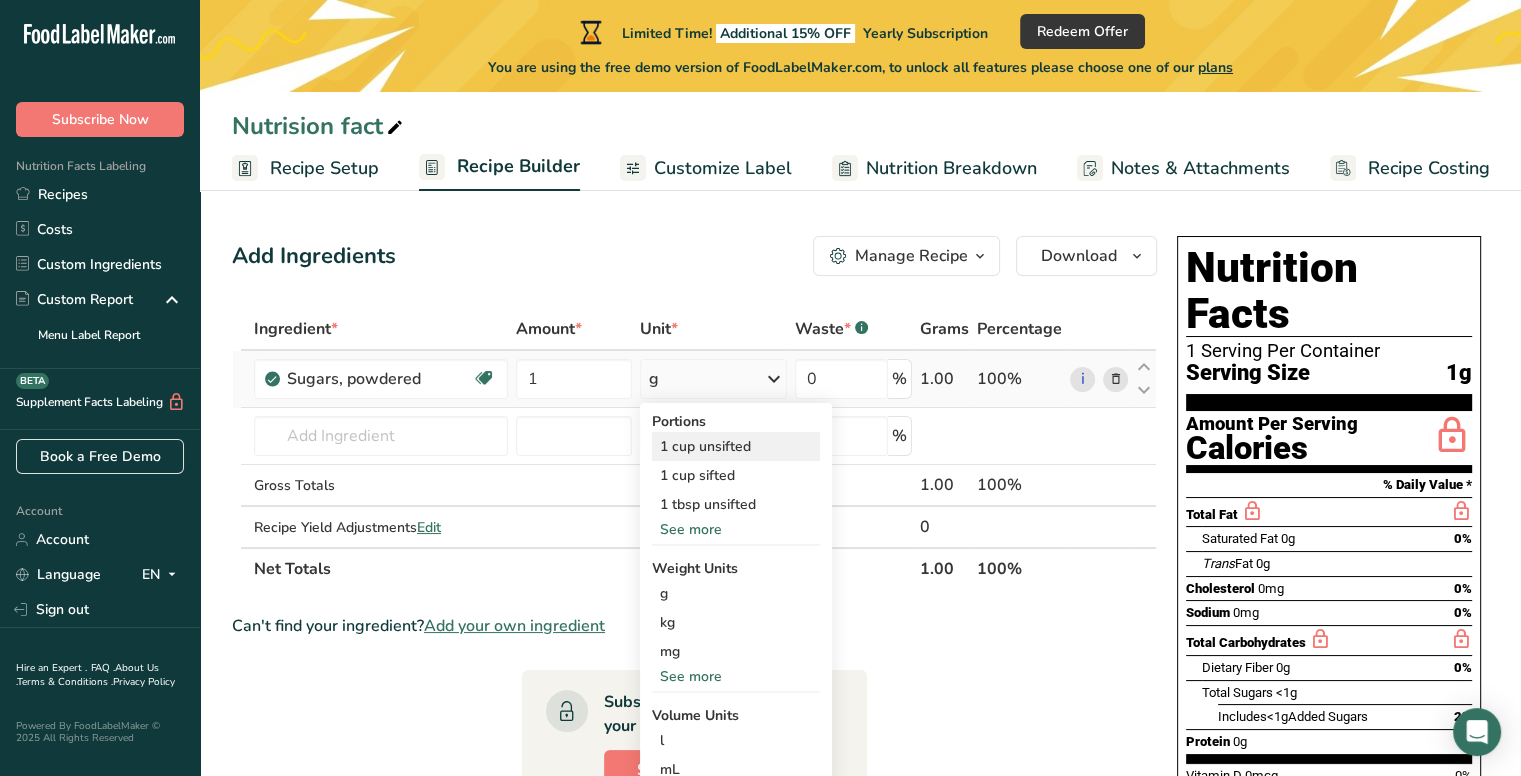 click on "1 cup unsifted" at bounding box center (736, 446) 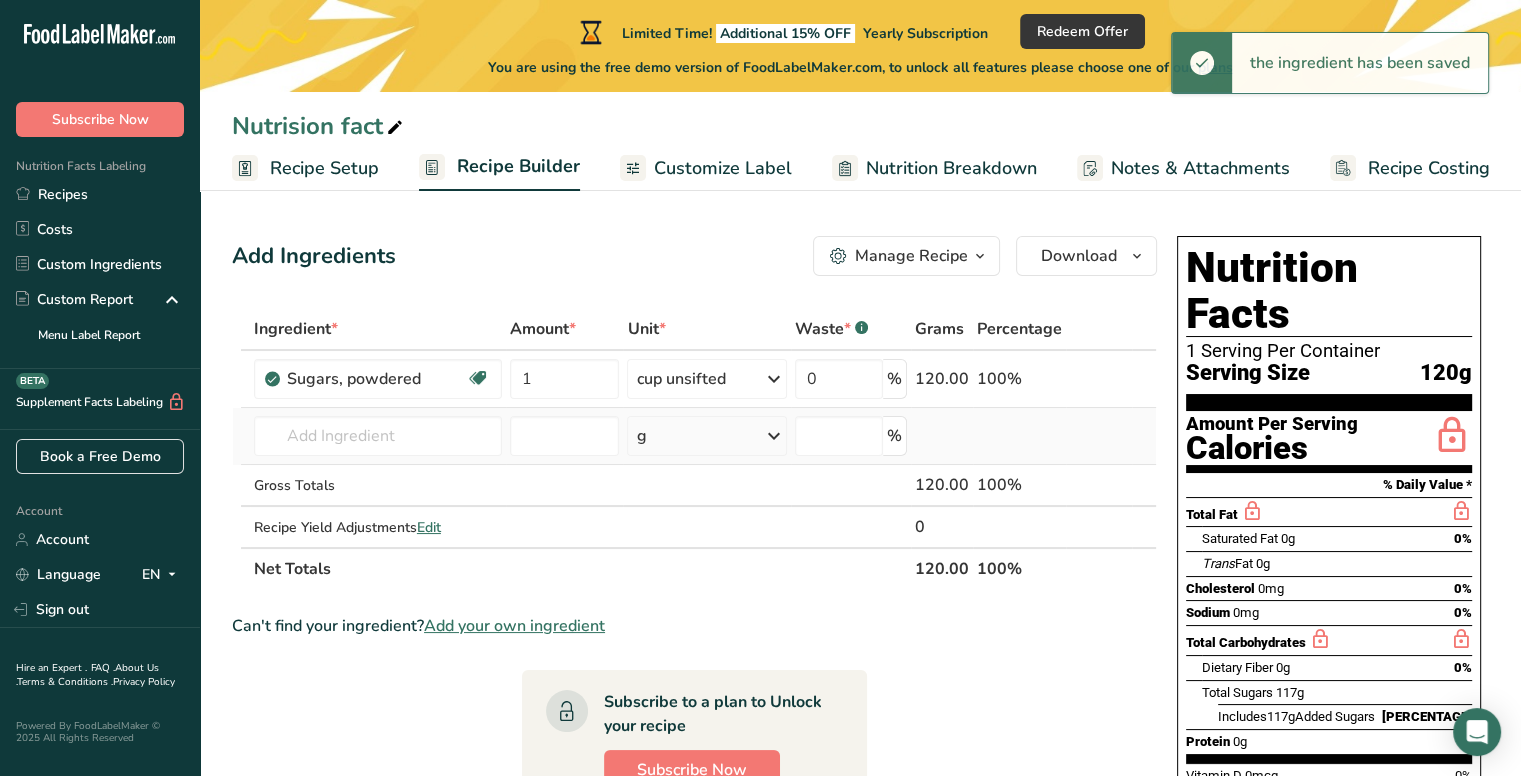 click on "g" at bounding box center (641, 436) 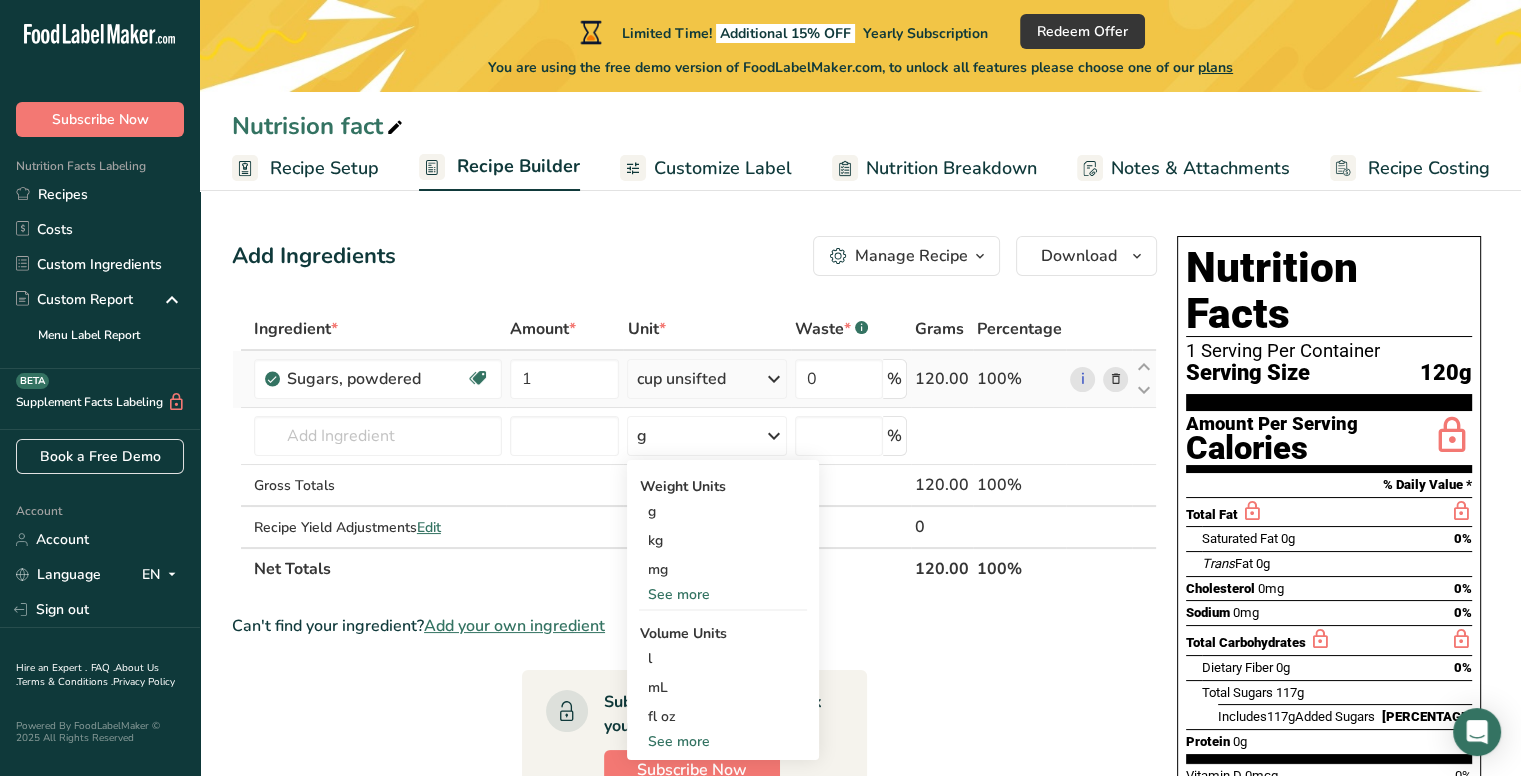 click at bounding box center [774, 379] 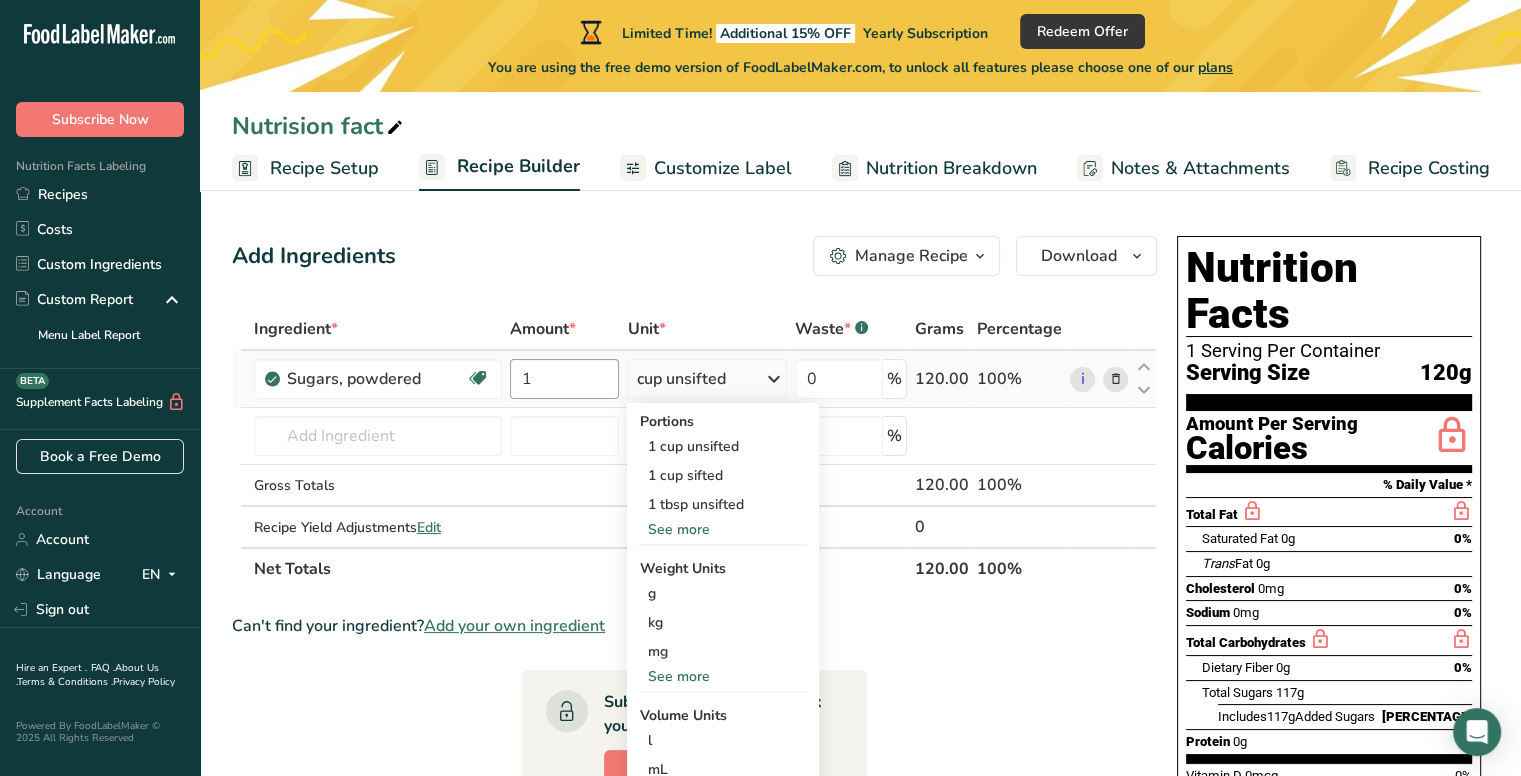 drag, startPoint x: 767, startPoint y: 298, endPoint x: 543, endPoint y: 388, distance: 241.40422 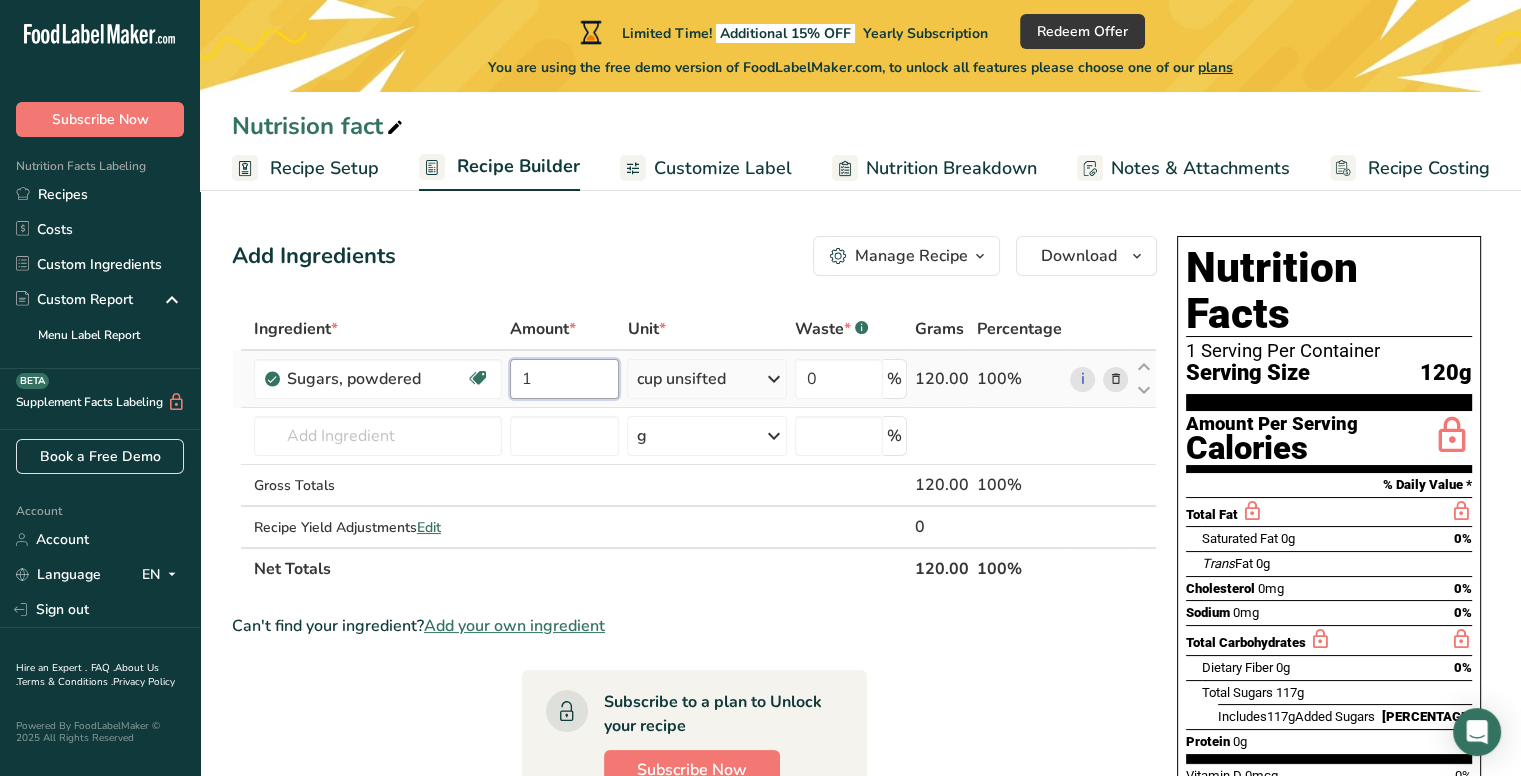 click on "1" at bounding box center [565, 379] 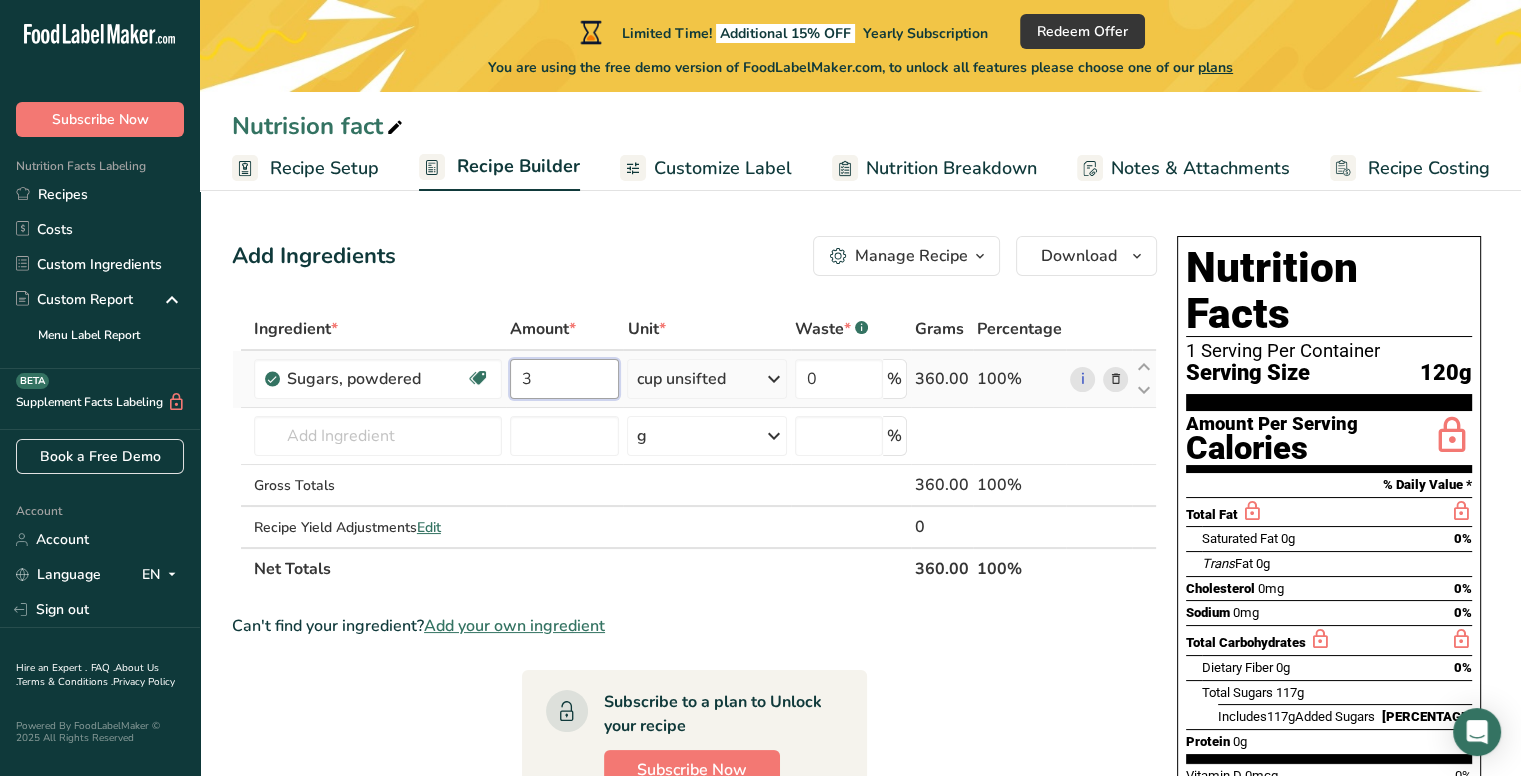 type on "3" 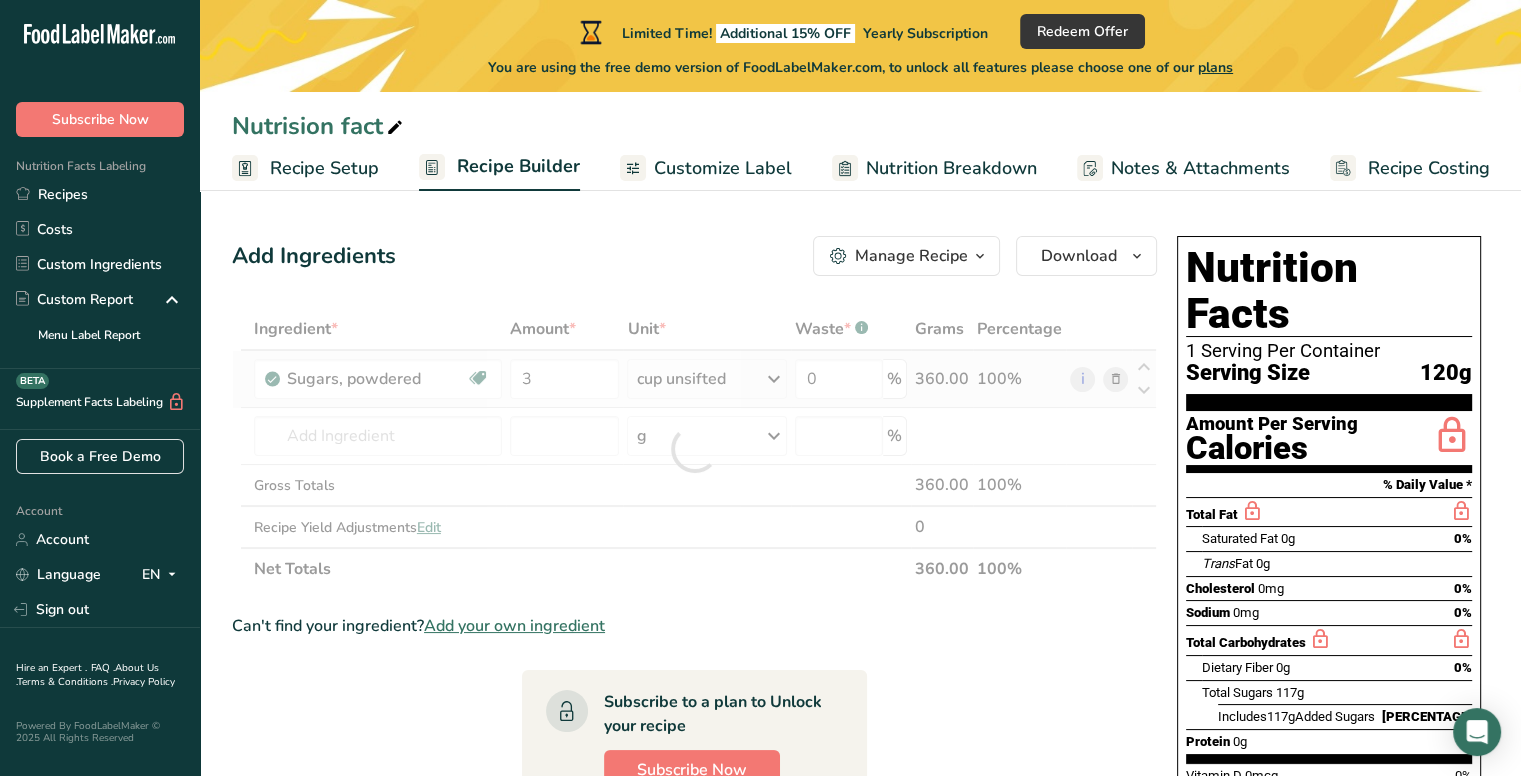 click on "Ingredient *
Amount *
Unit *
Waste *   .a-a{fill:#347362;}.b-a{fill:#fff;}          Grams
Percentage
Sugars, powdered
Dairy free
Gluten free
Vegan
Vegetarian
Soy free
3
cup unsifted
Portions
1 cup unsifted
1 cup sifted
1 tbsp unsifted
See more
Weight Units
g
kg
mg
See more
Volume Units
l
Volume units require a density conversion. If you know your ingredient's density enter it below. Otherwise, click on "RIA" our AI Regulatory bot - she will be able to help you
lb/ft3
g/cm3
Confirm
mL" at bounding box center (694, 449) 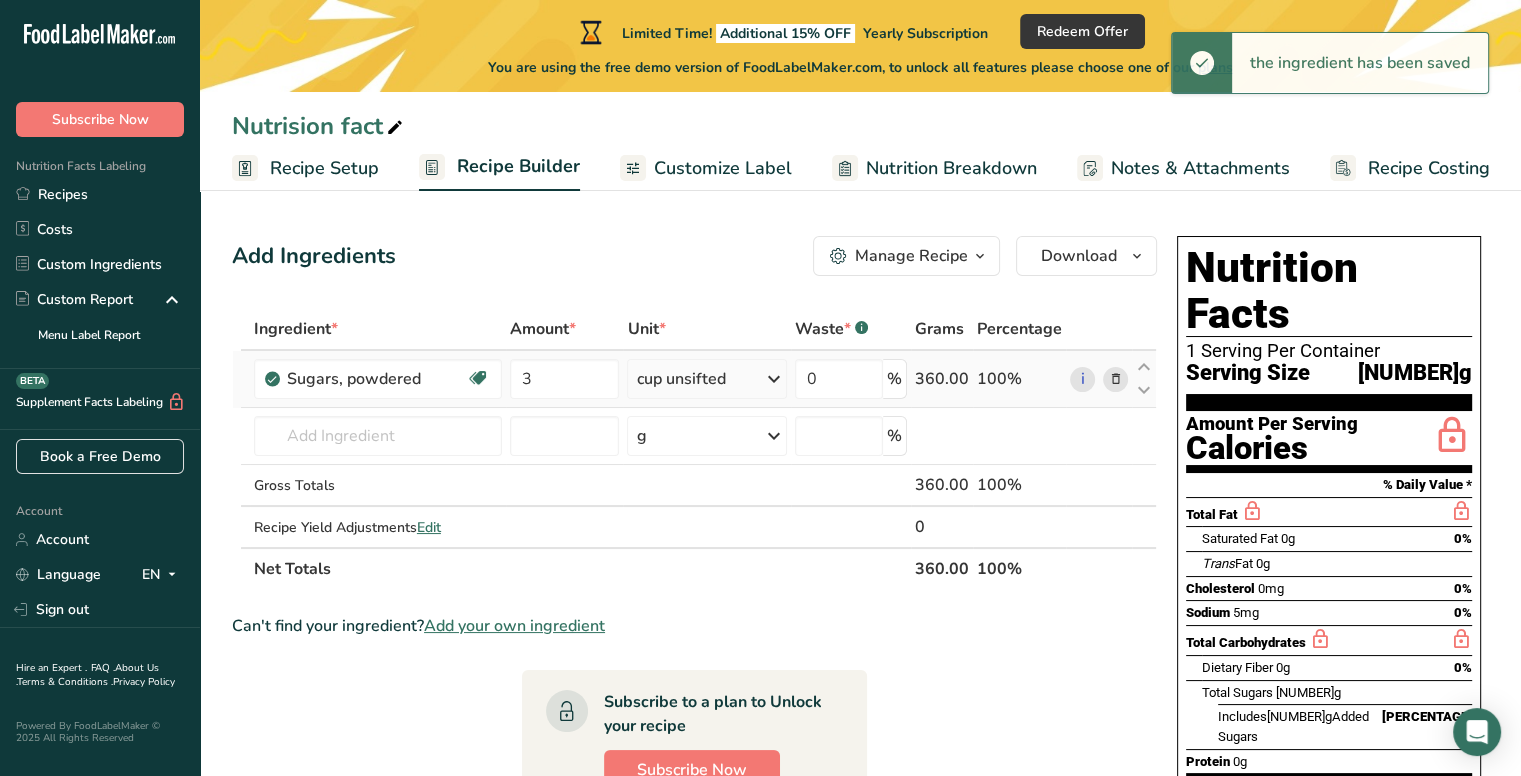 click at bounding box center (774, 379) 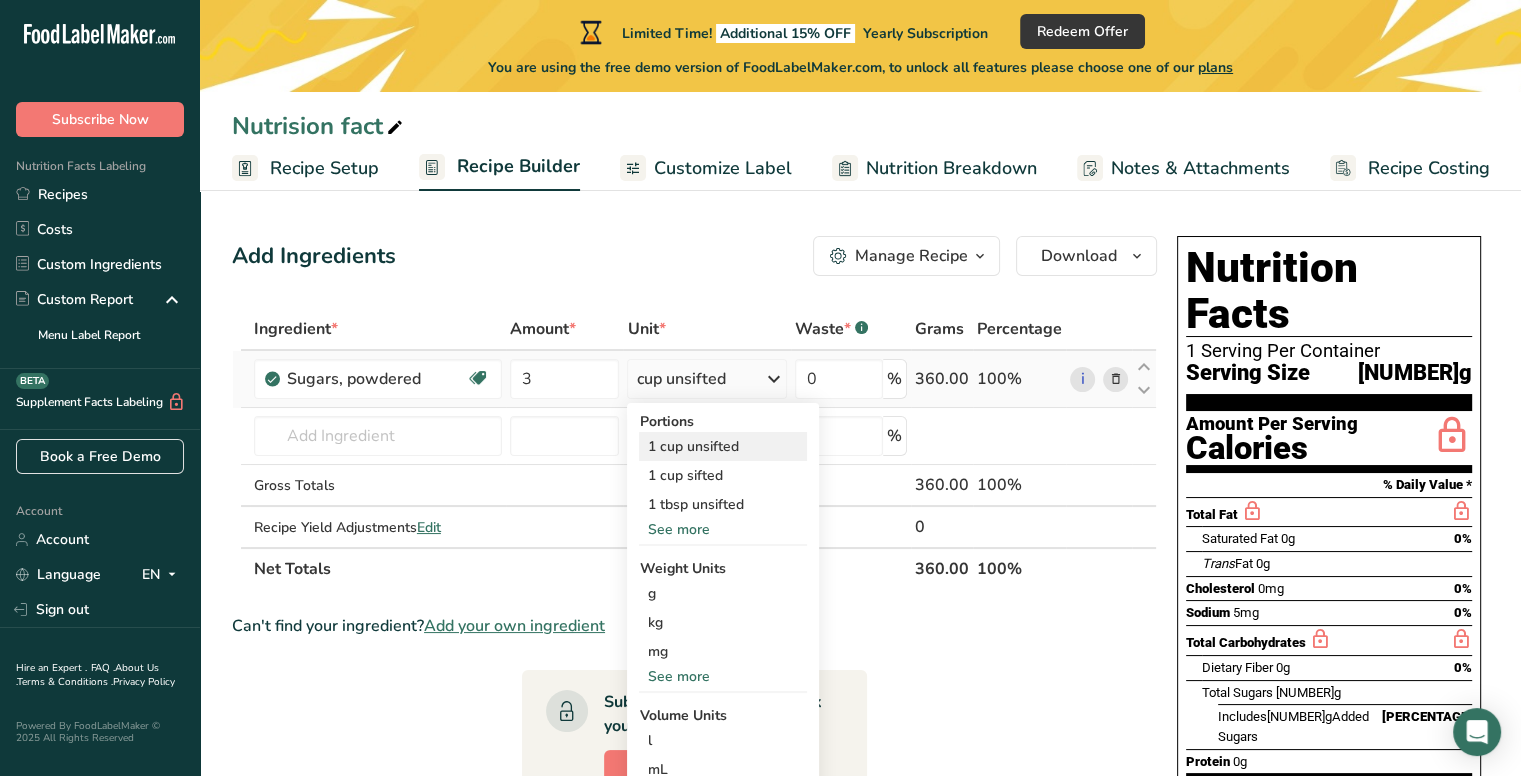 click on "1 cup unsifted" at bounding box center (723, 446) 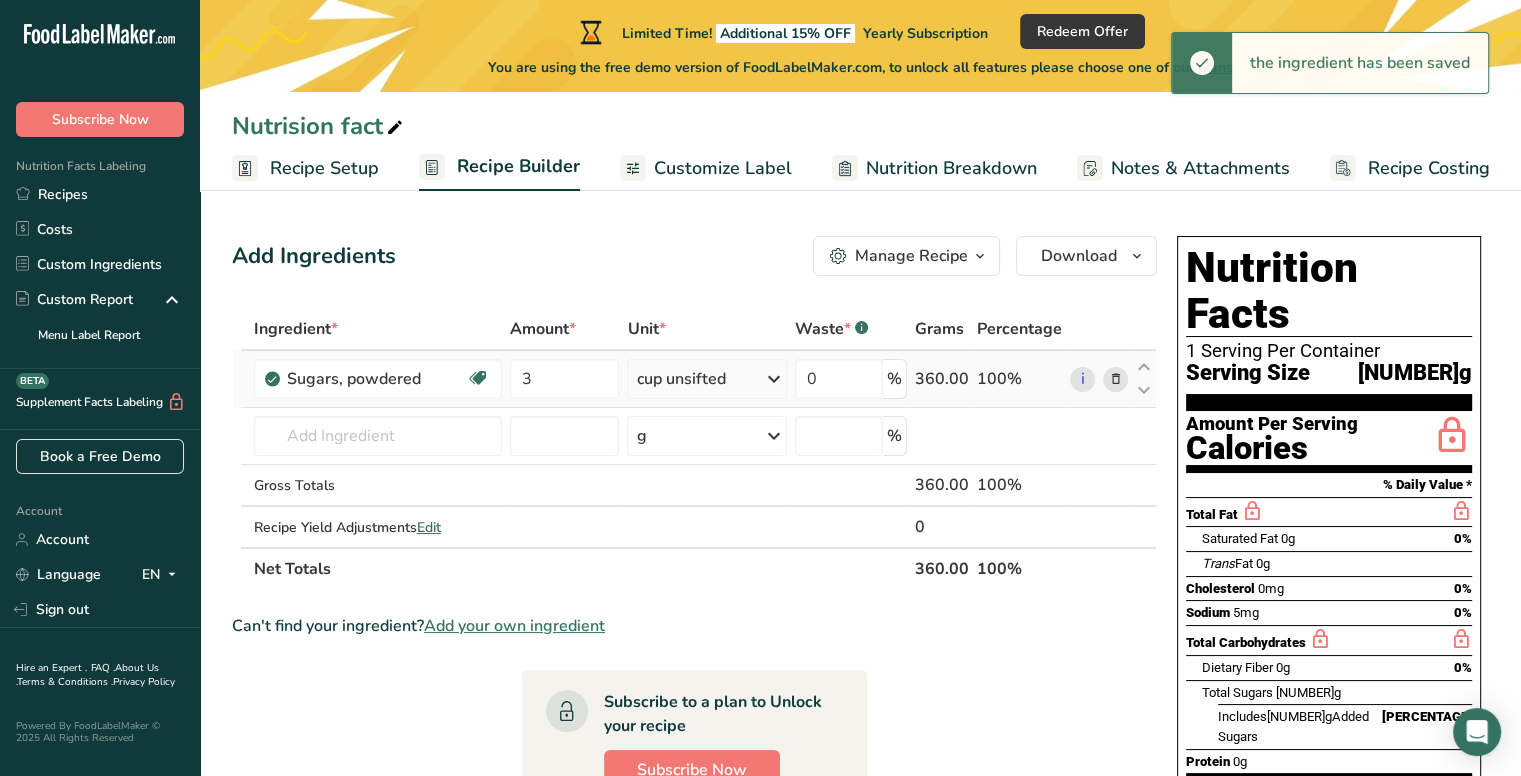 click at bounding box center [774, 379] 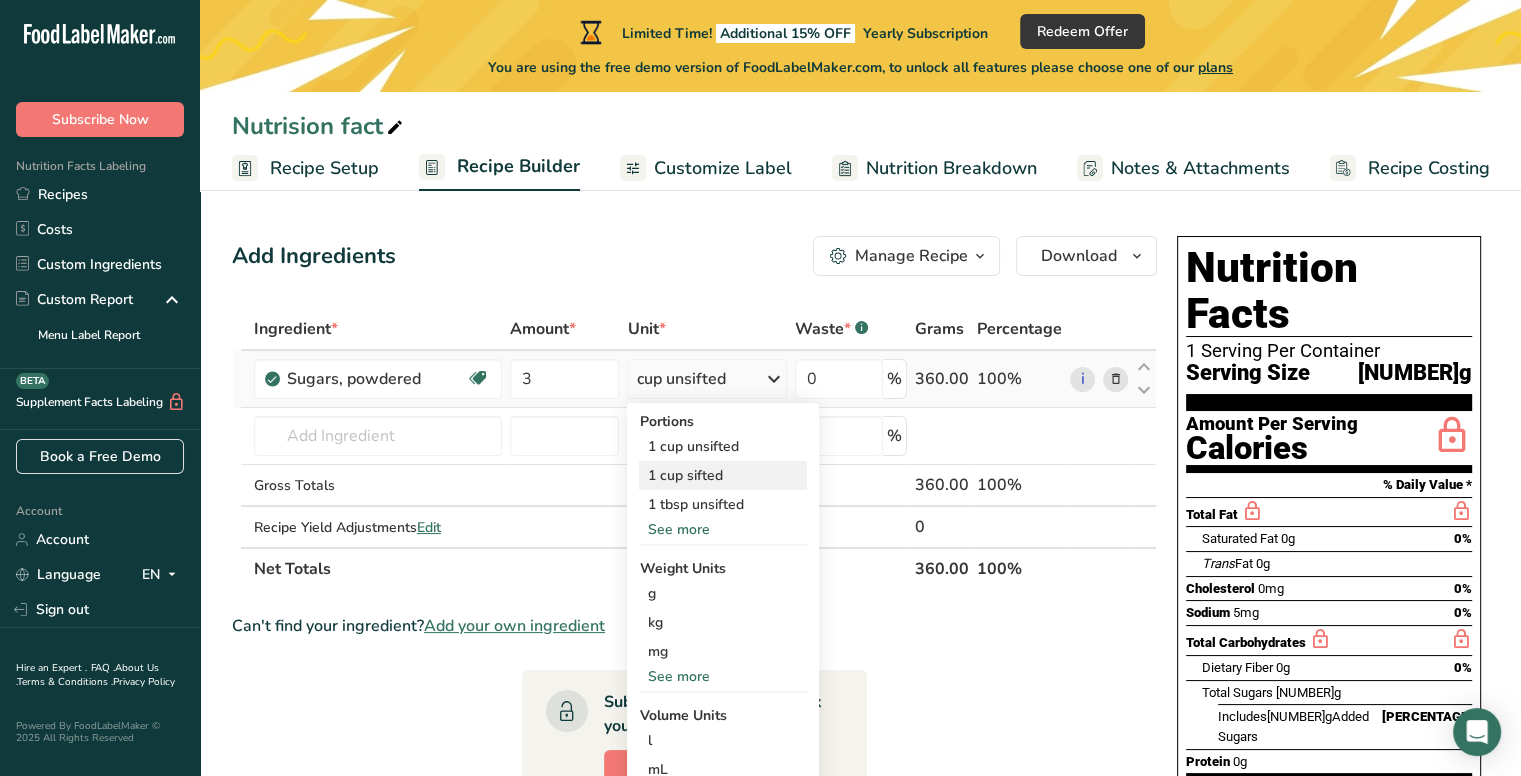 click on "1 cup sifted" at bounding box center [723, 475] 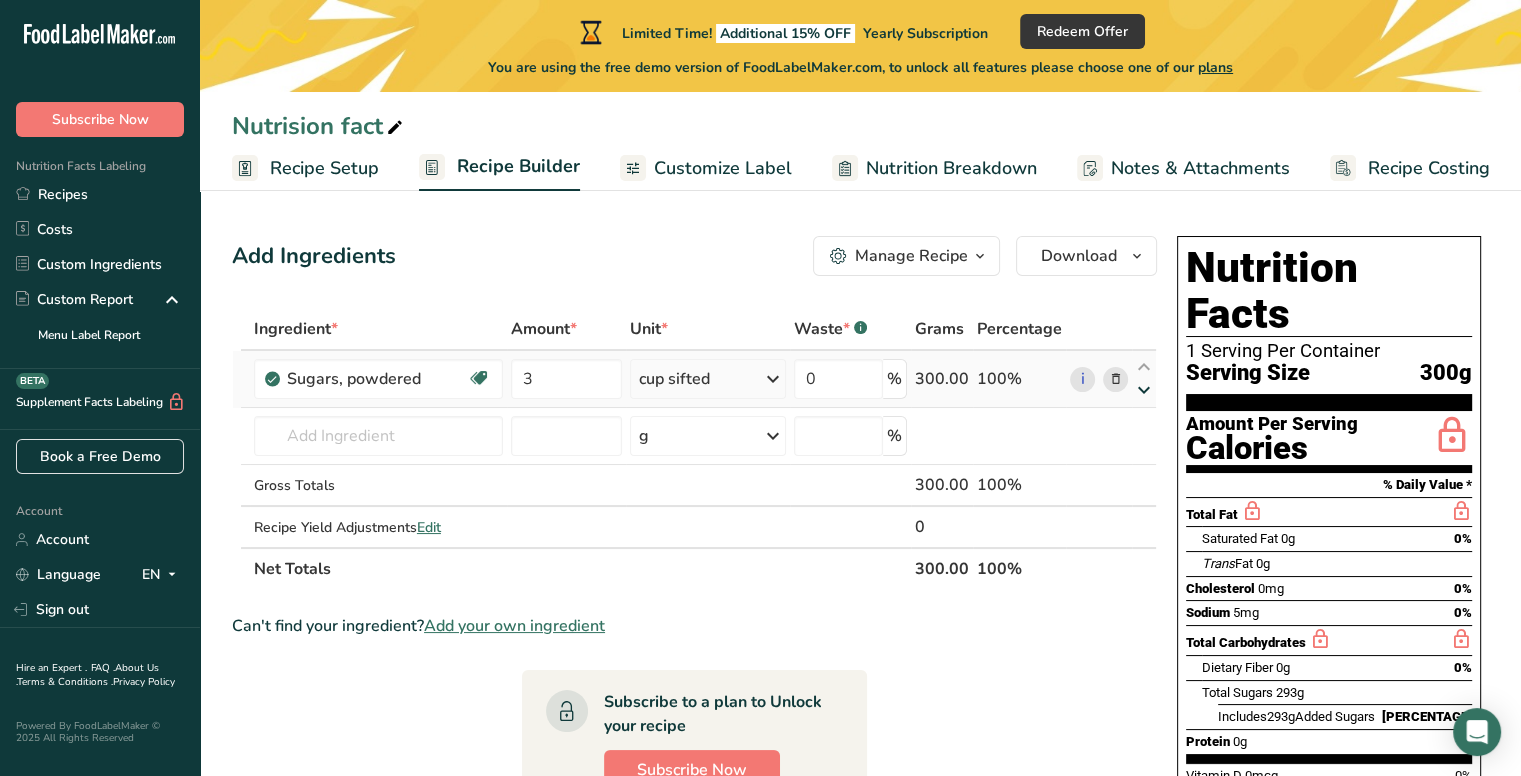 click at bounding box center (1144, 390) 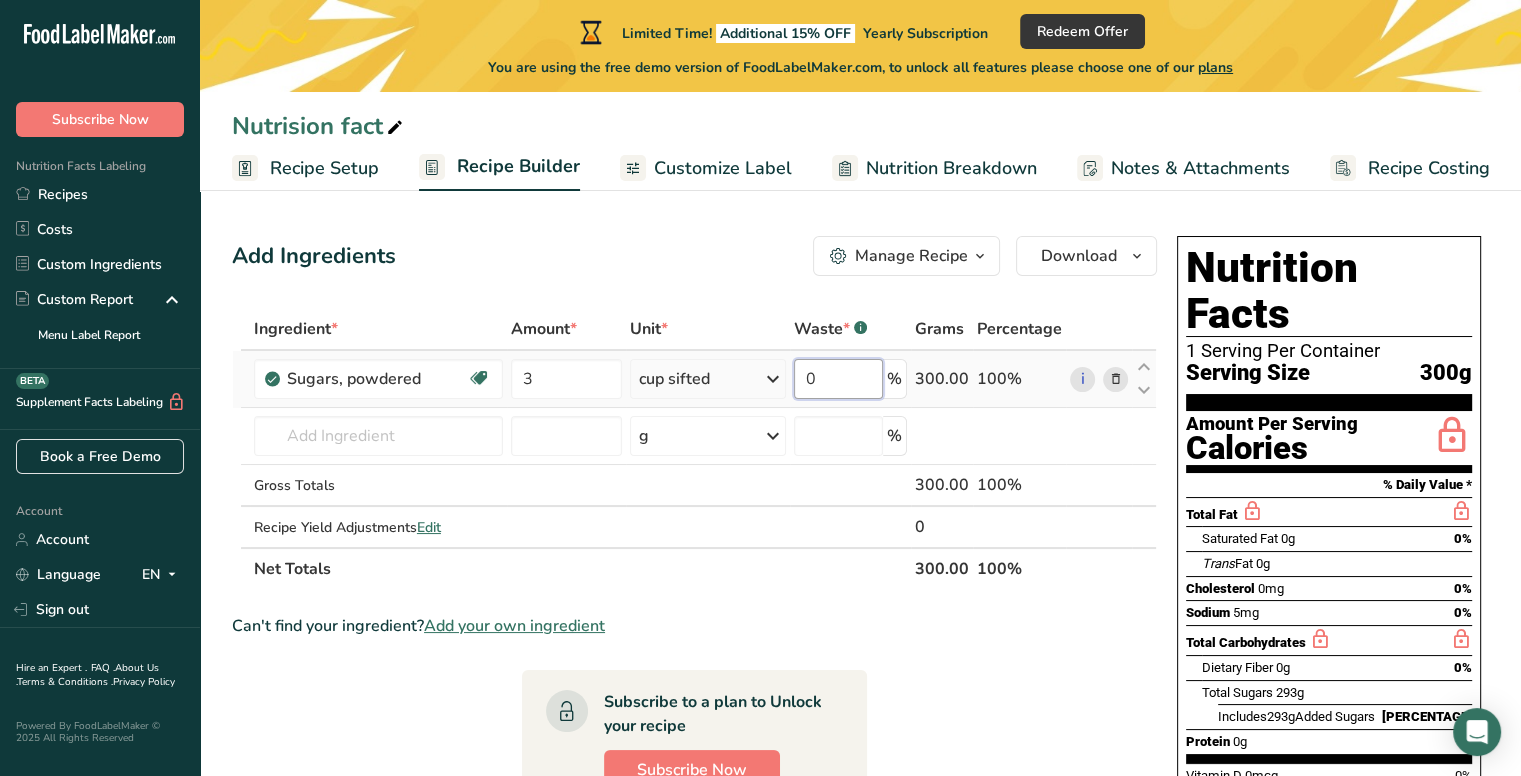 click on "0" at bounding box center [838, 379] 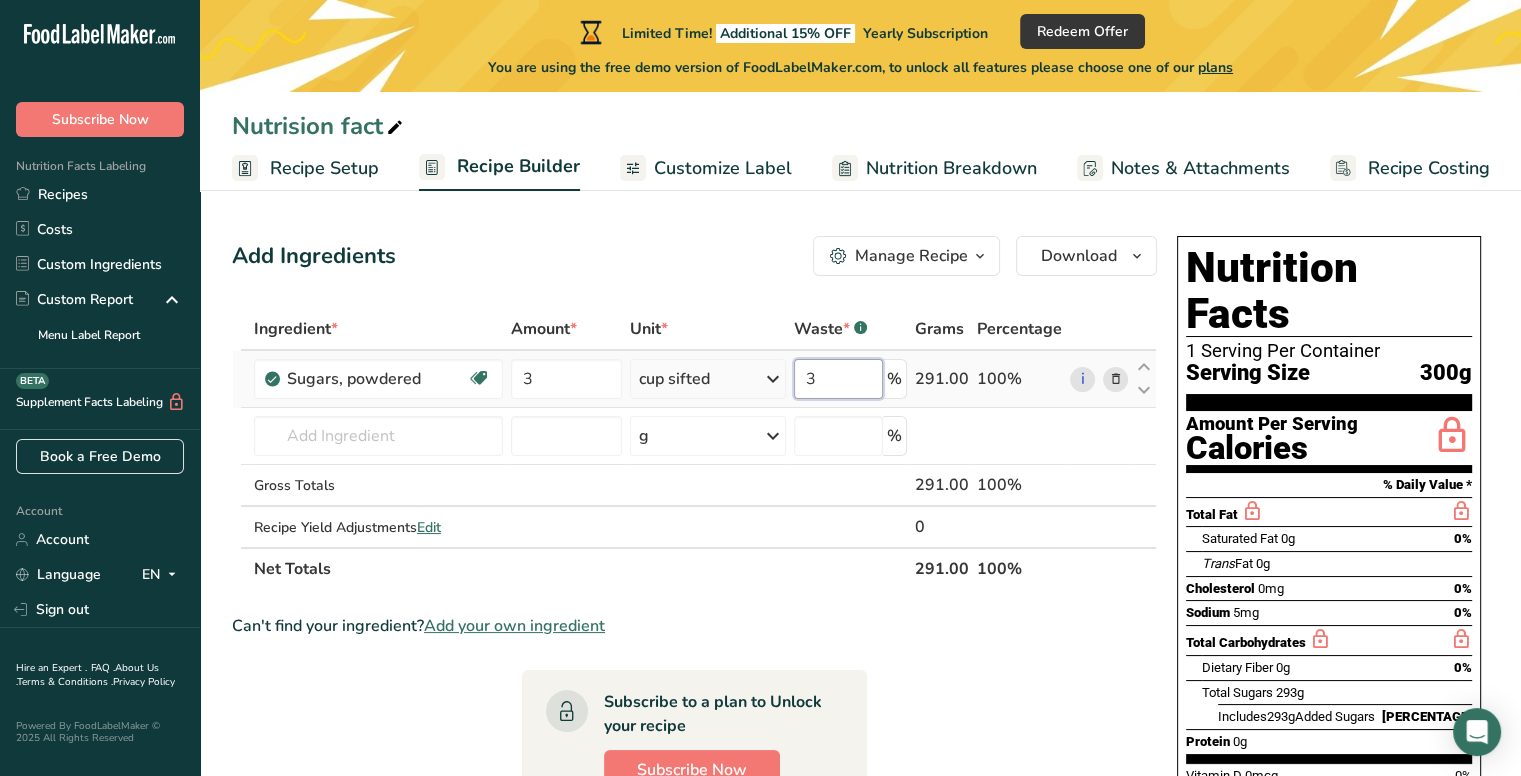 type on "3" 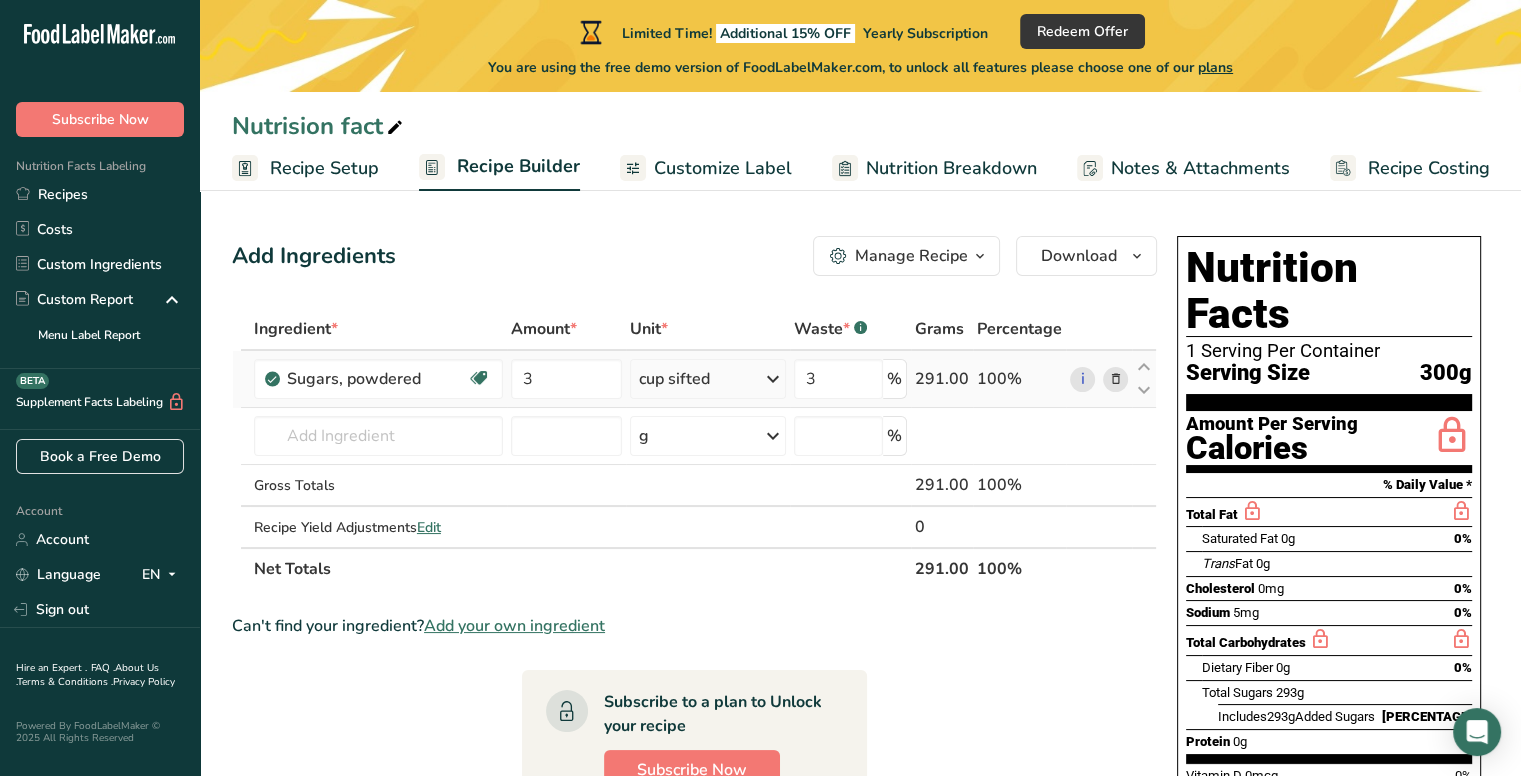click on "Ingredient *
Amount *
Unit *
Waste *   .a-a{fill:#347362;}.b-a{fill:#fff;}          Grams
Percentage
Sugars, powdered
Dairy free
Gluten free
Vegan
Vegetarian
Soy free
3
cup sifted
Portions
1 cup unsifted
1 cup sifted
1 tbsp unsifted
See more
Weight Units
g
kg
mg
See more
Volume Units
l
Volume units require a density conversion. If you know your ingredient's density enter it below. Otherwise, click on "RIA" our AI Regulatory bot - she will be able to help you
lb/ft3
g/cm3
Confirm
mL" at bounding box center [694, 449] 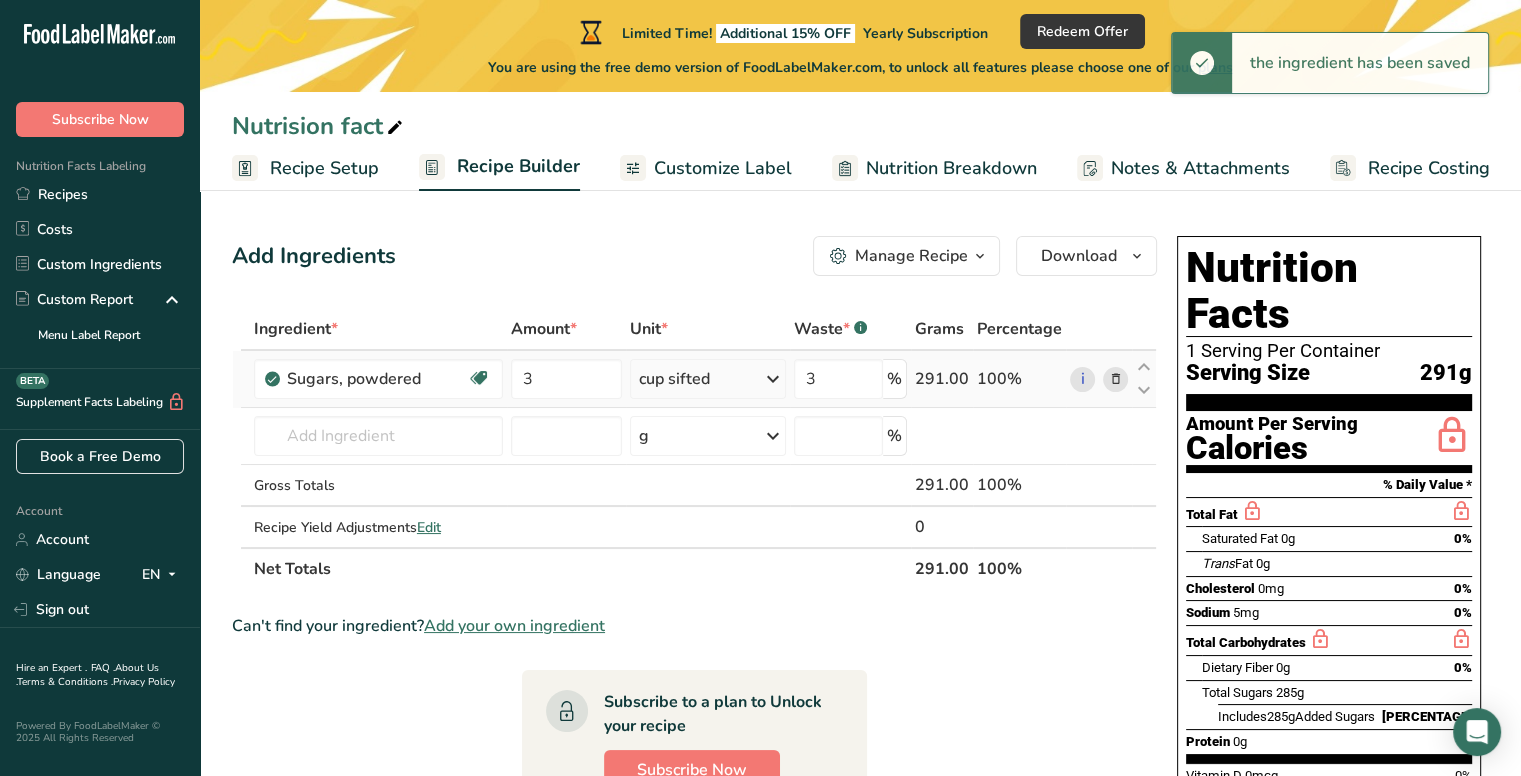 click at bounding box center [773, 379] 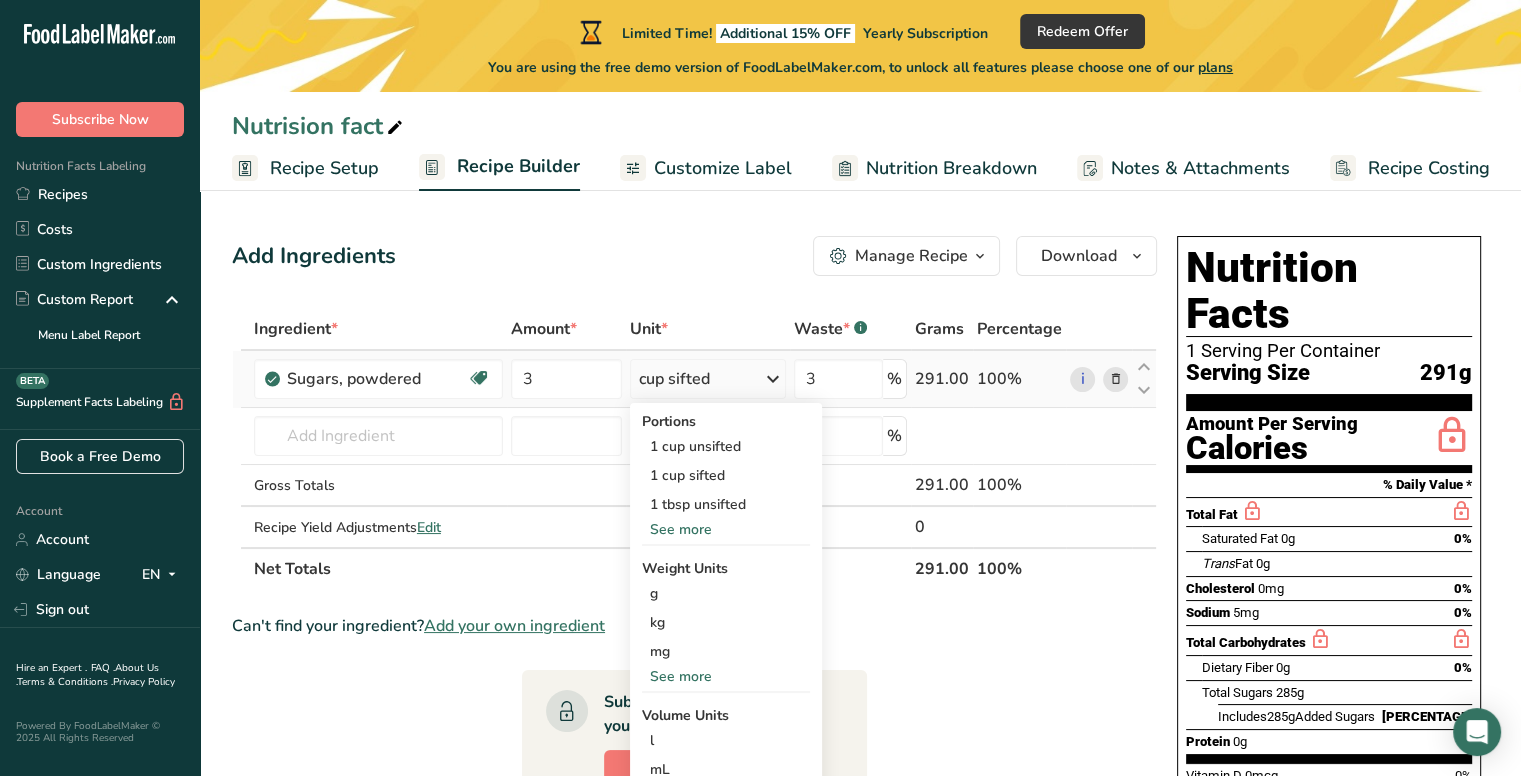 click on "See more" at bounding box center (726, 529) 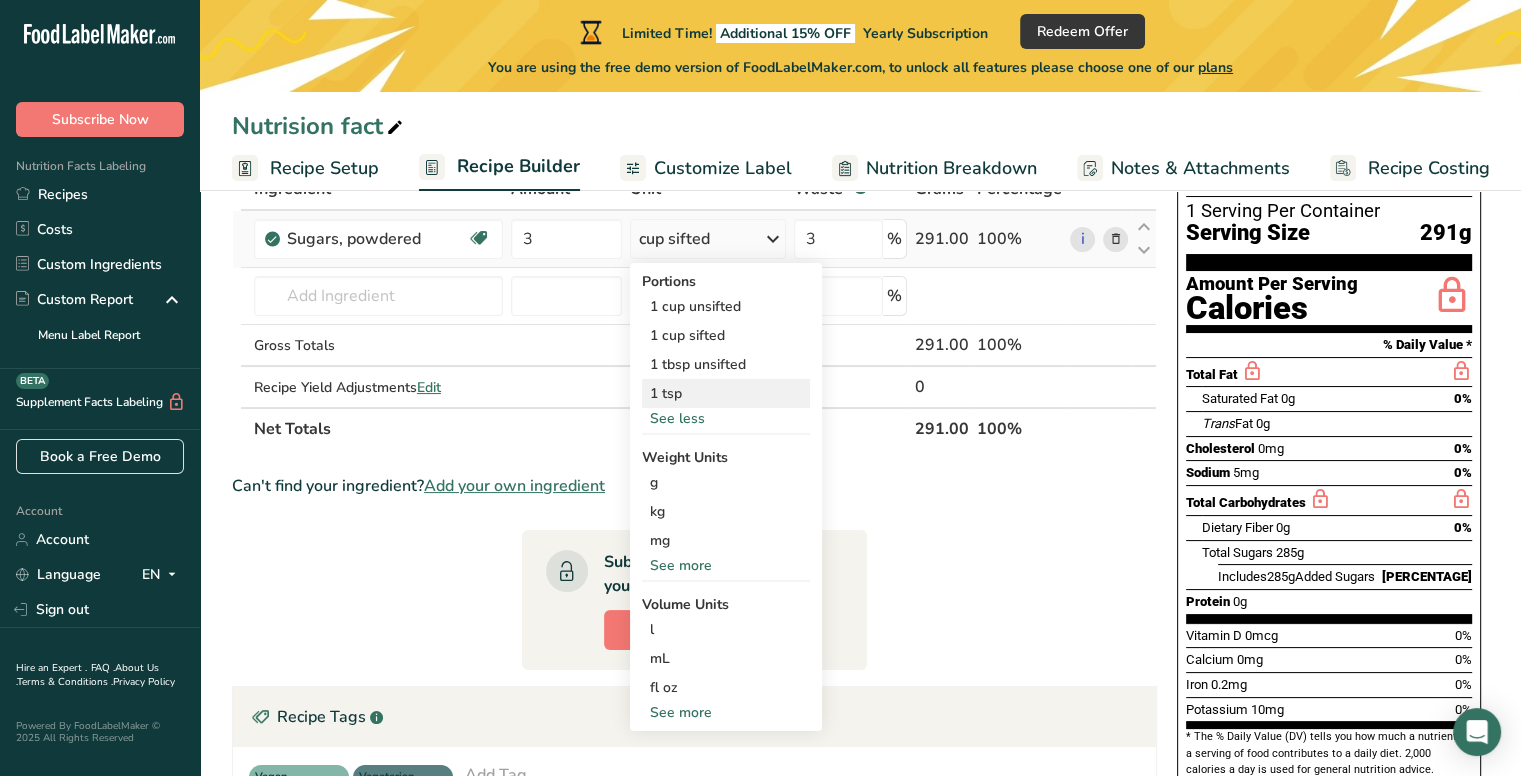 scroll, scrollTop: 200, scrollLeft: 0, axis: vertical 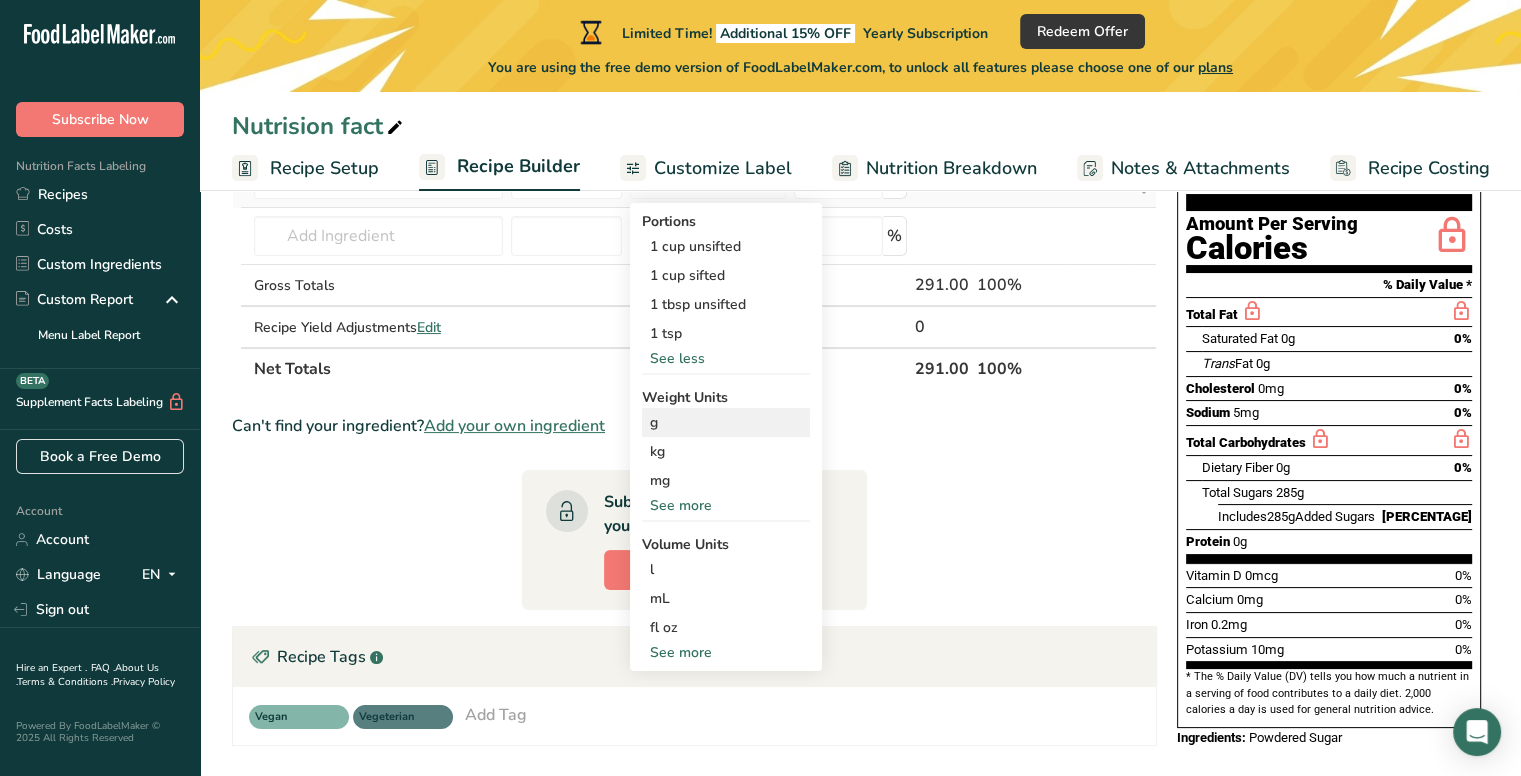 click on "g" at bounding box center [726, 422] 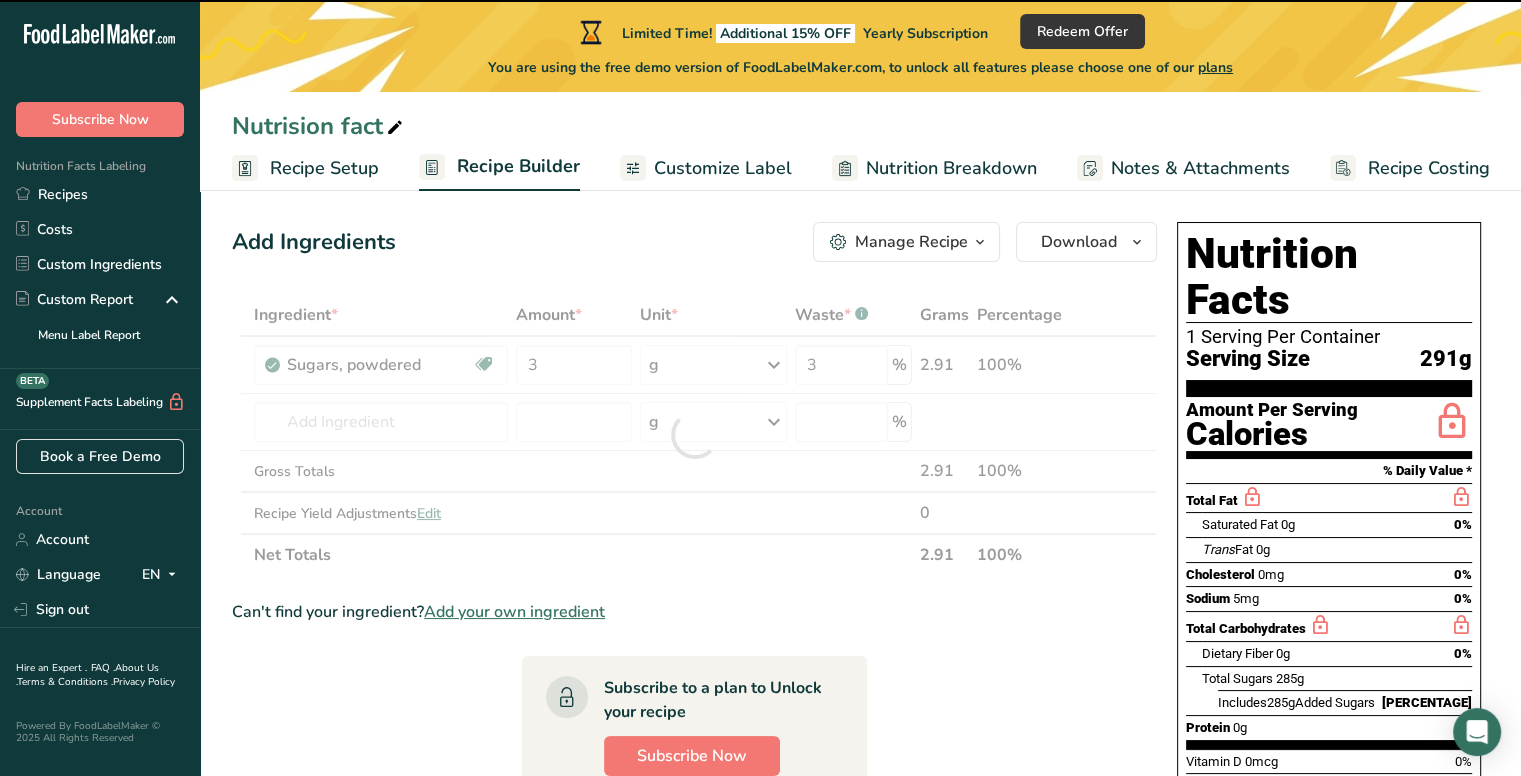scroll, scrollTop: 0, scrollLeft: 0, axis: both 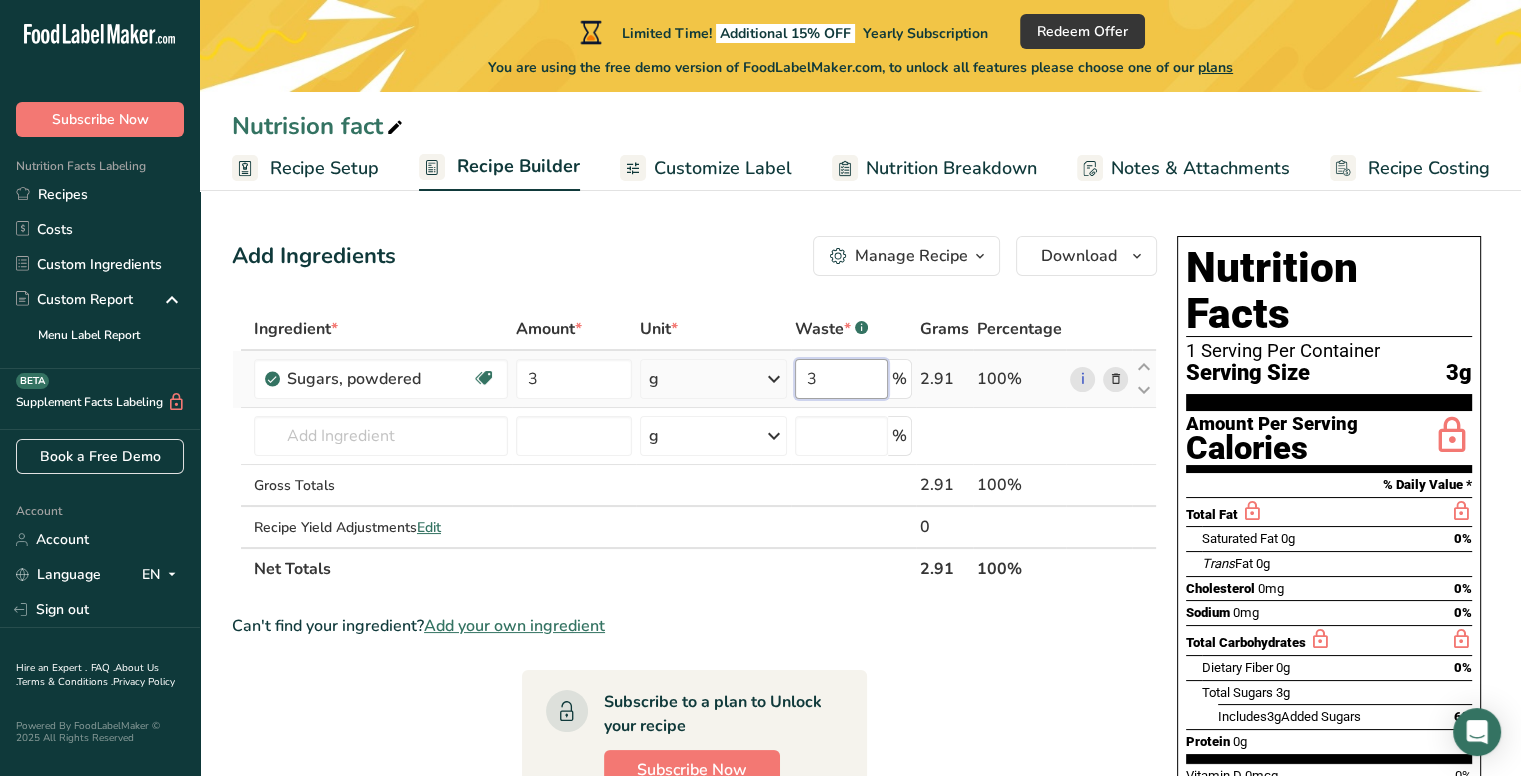 click on "3" at bounding box center [841, 379] 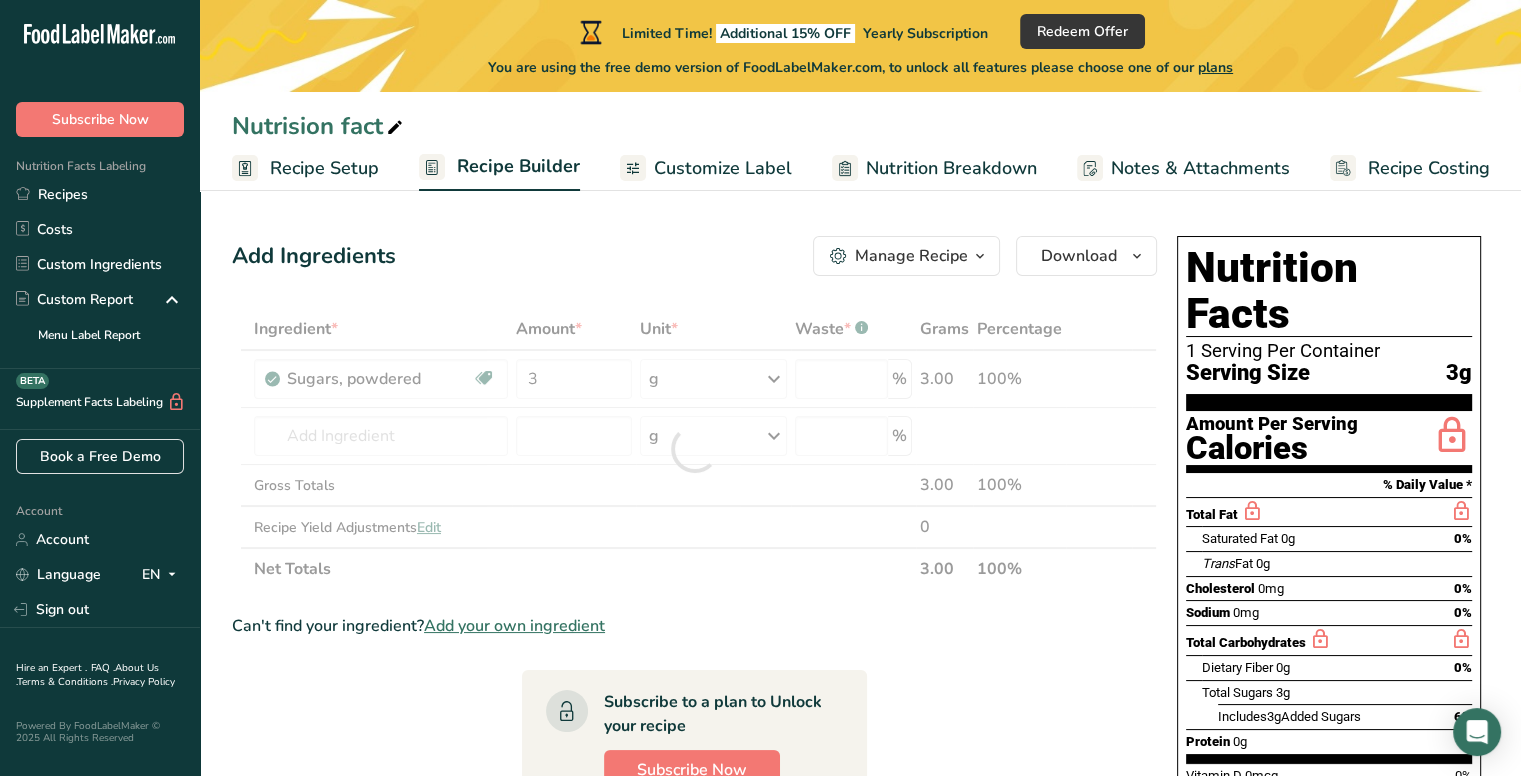 click on "Ingredient *
Amount *
Unit *
Waste *   .a-a{fill:#347362;}.b-a{fill:#fff;}          Grams
Percentage
Sugars, powdered
Dairy free
Gluten free
Vegan
Vegetarian
Soy free
3
g
Portions
1 cup unsifted
1 cup sifted
1 tbsp unsifted
1 tsp
See less
Weight Units
g
kg
mg
See more
Volume Units
l
Volume units require a density conversion. If you know your ingredient's density enter it below. Otherwise, click on "RIA" our AI Regulatory bot - she will be able to help you
lb/ft3
g/cm3
Confirm" at bounding box center [694, 800] 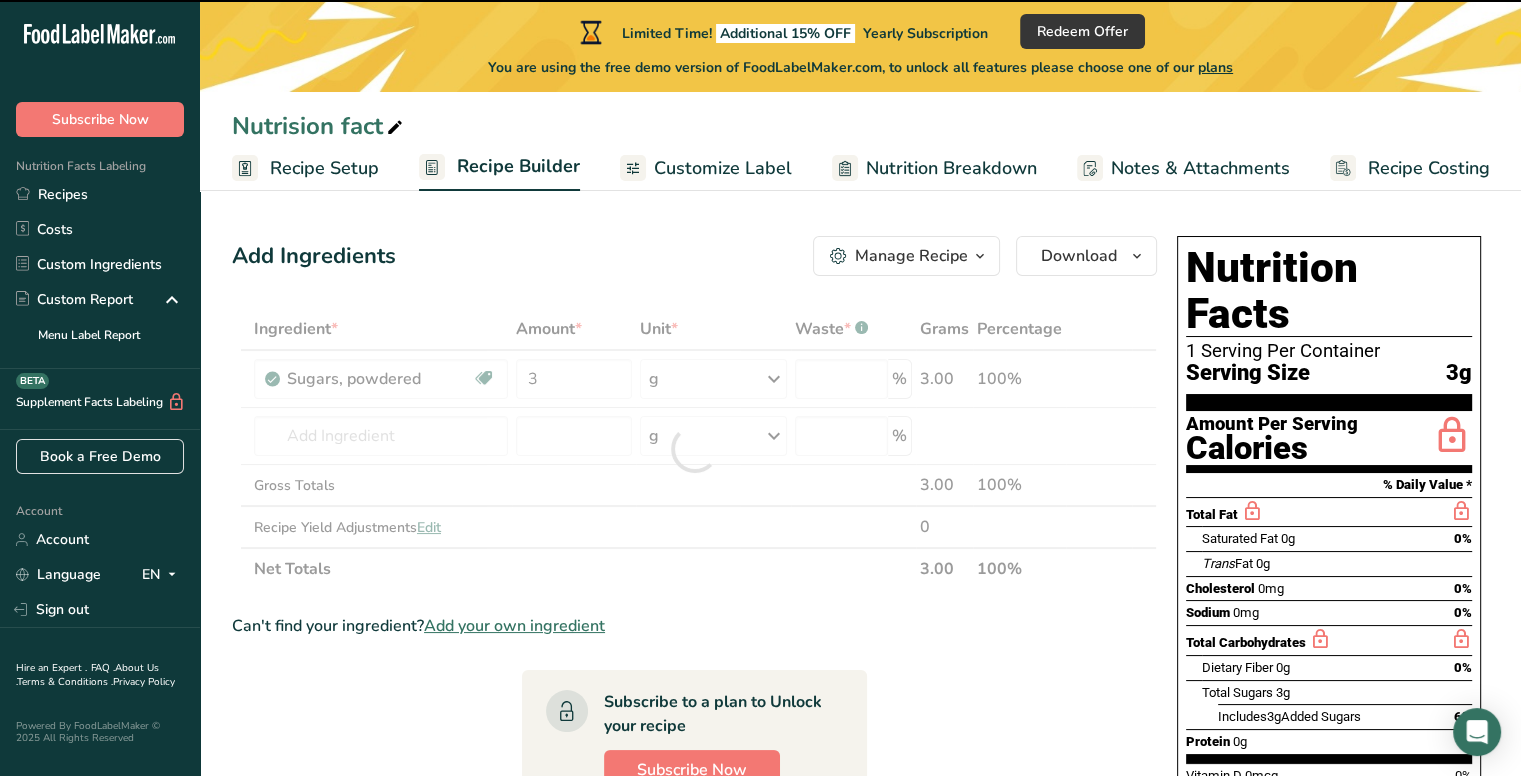 type on "0" 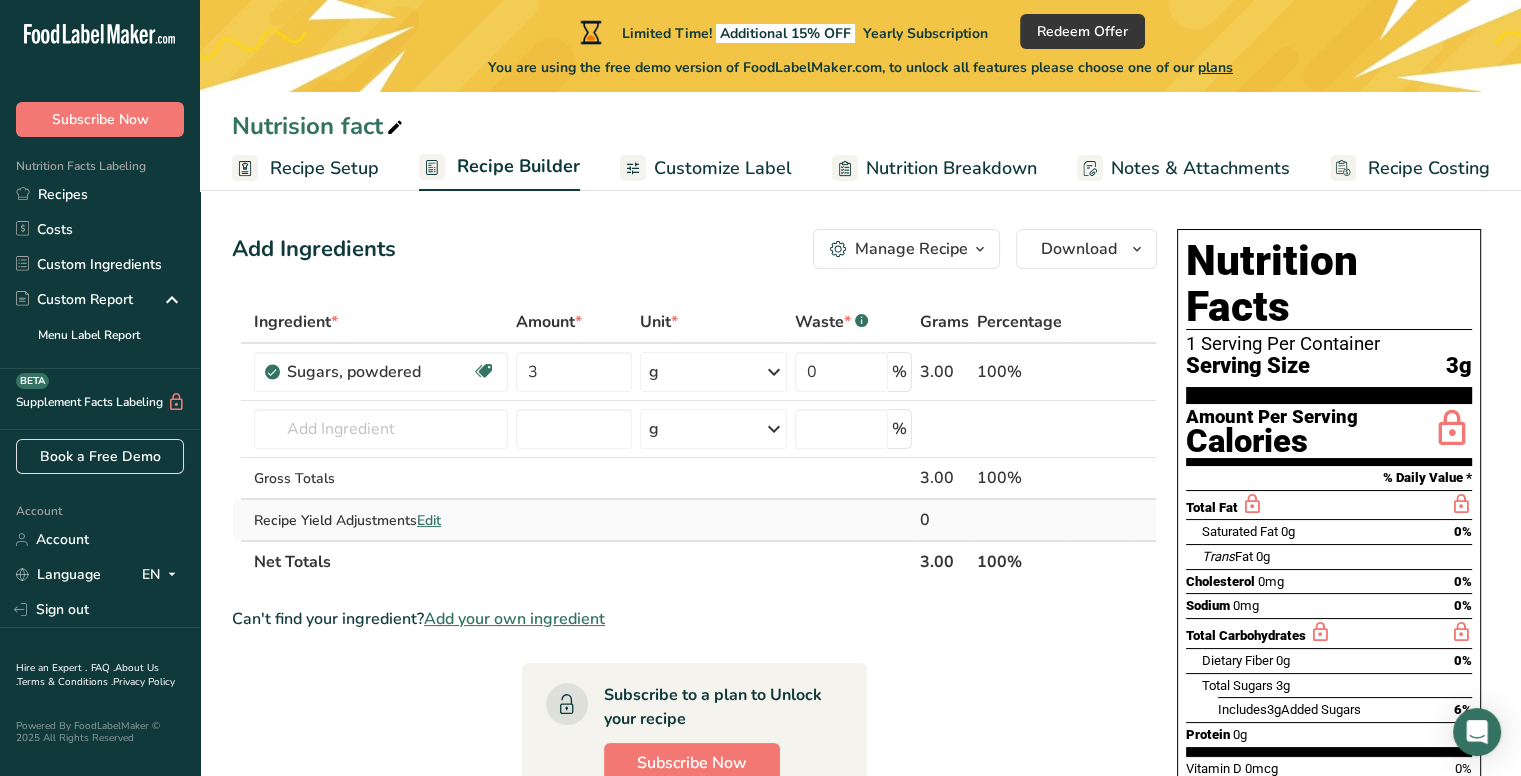 scroll, scrollTop: 0, scrollLeft: 0, axis: both 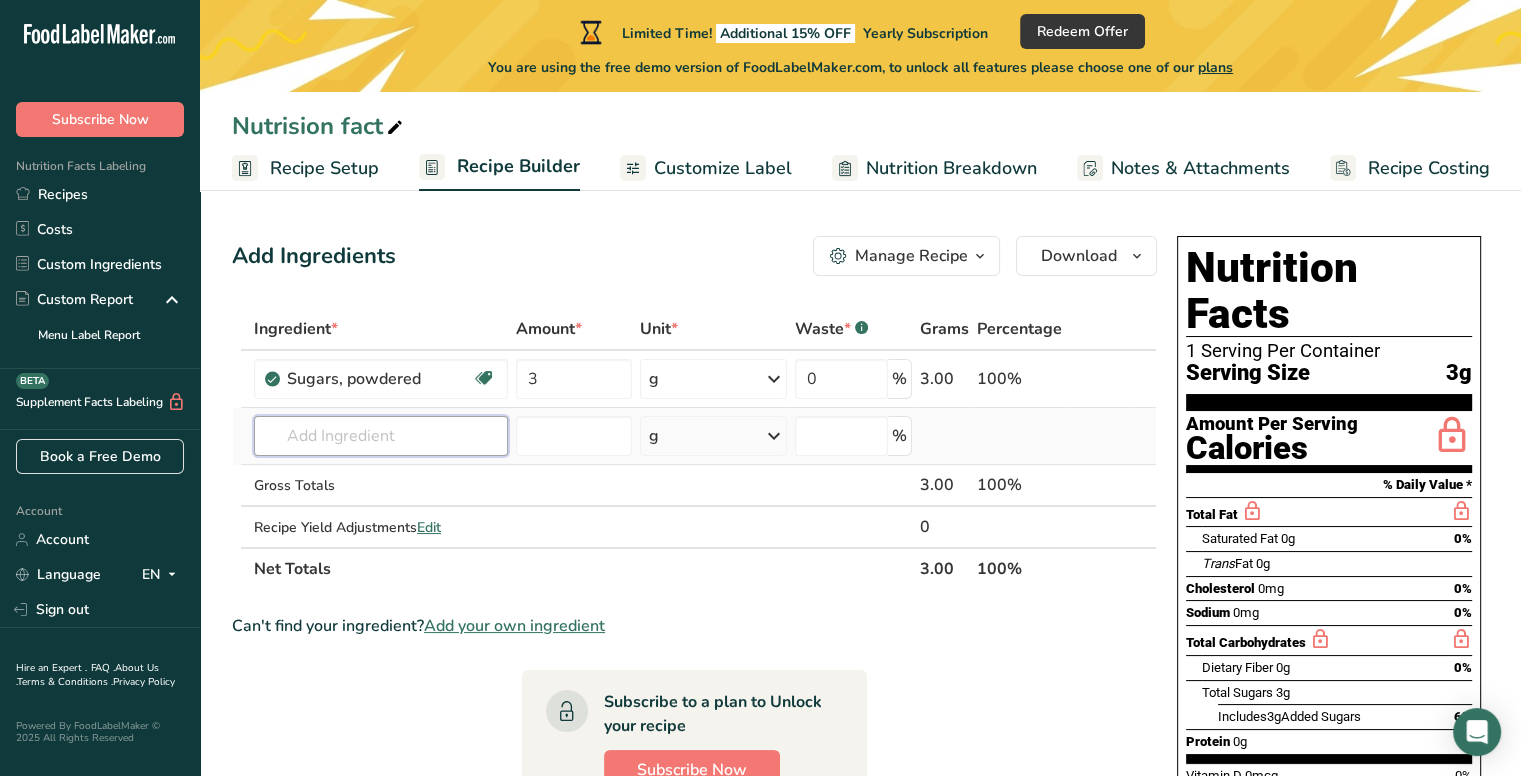 click at bounding box center [381, 436] 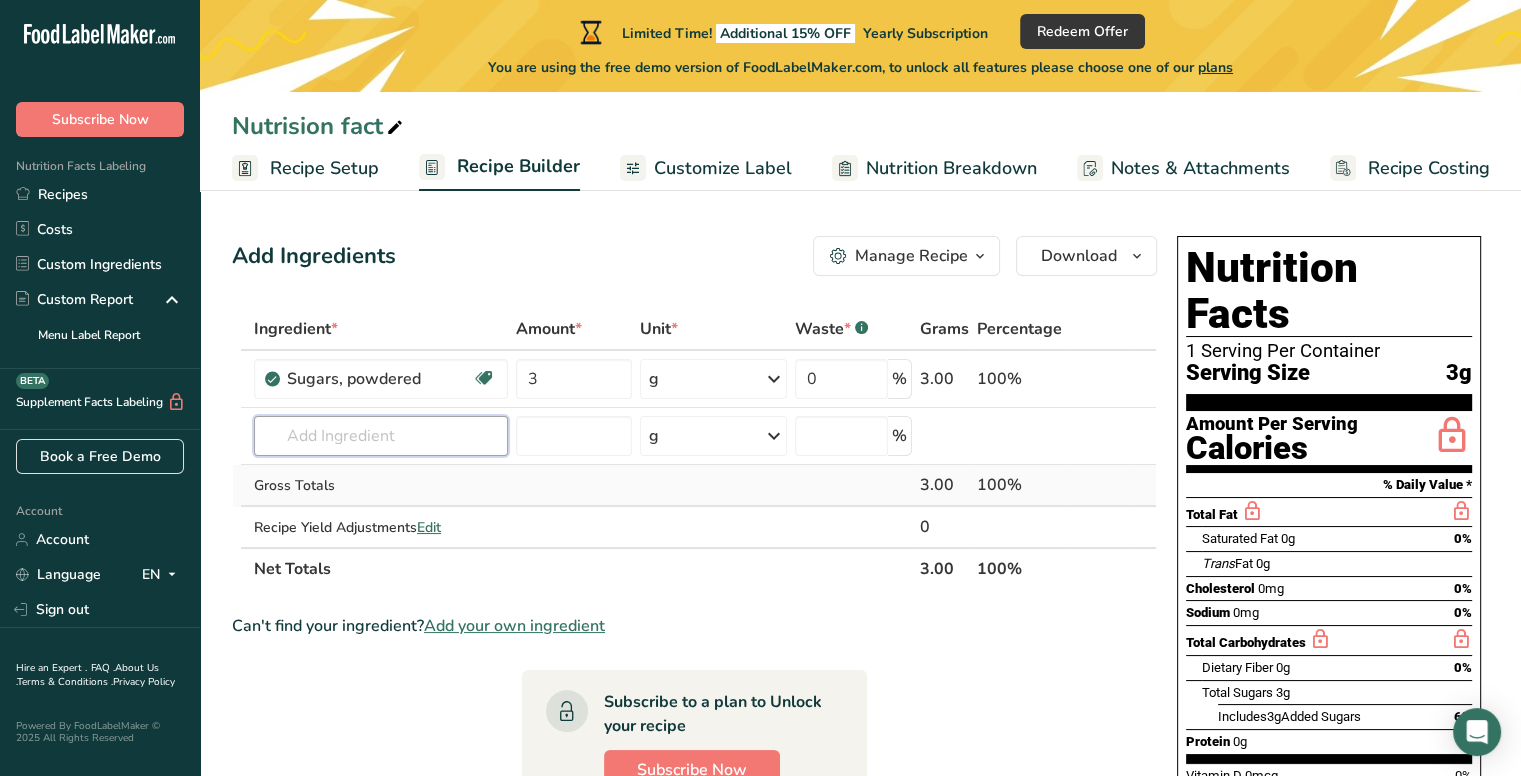 type on "e" 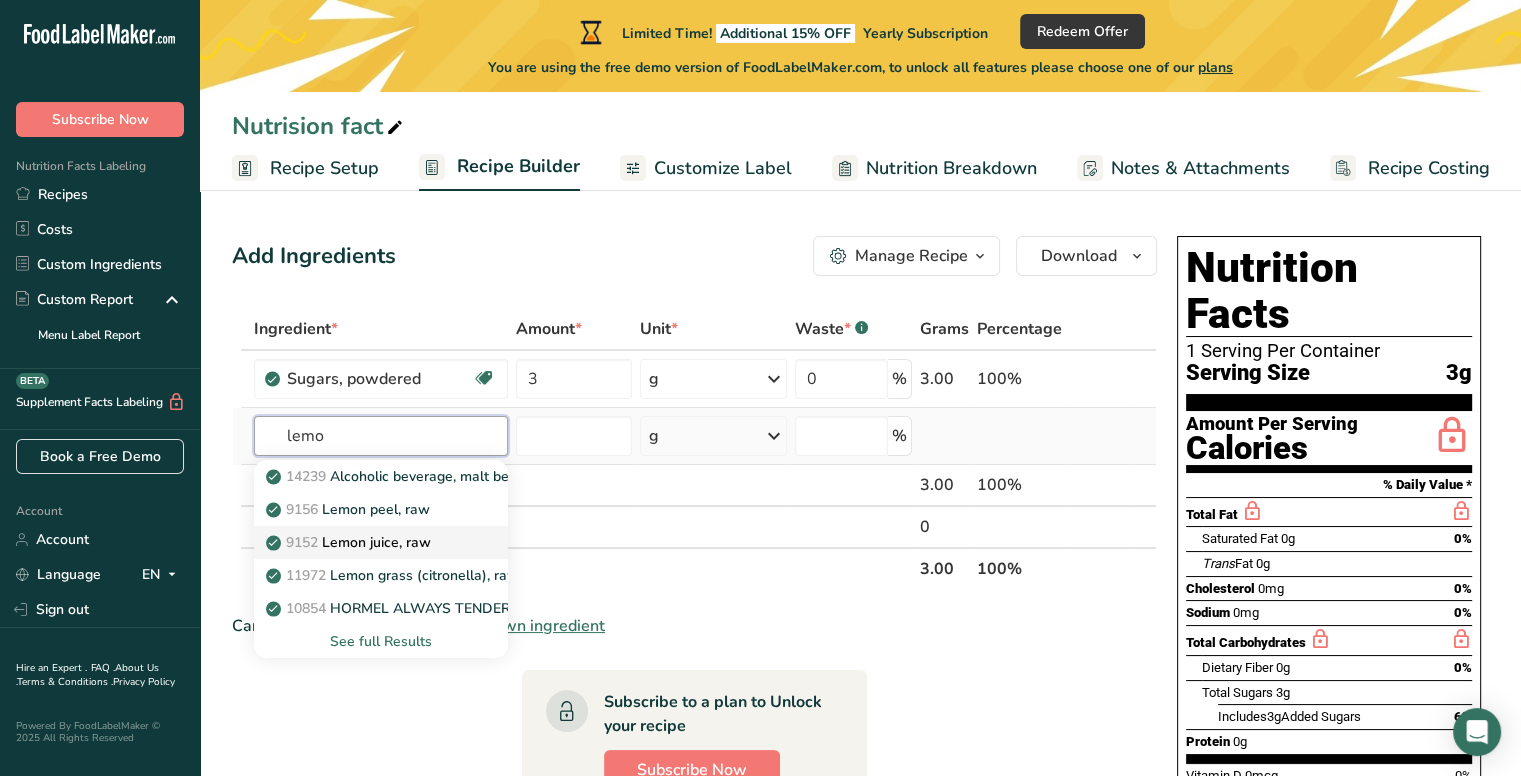 type on "lemo" 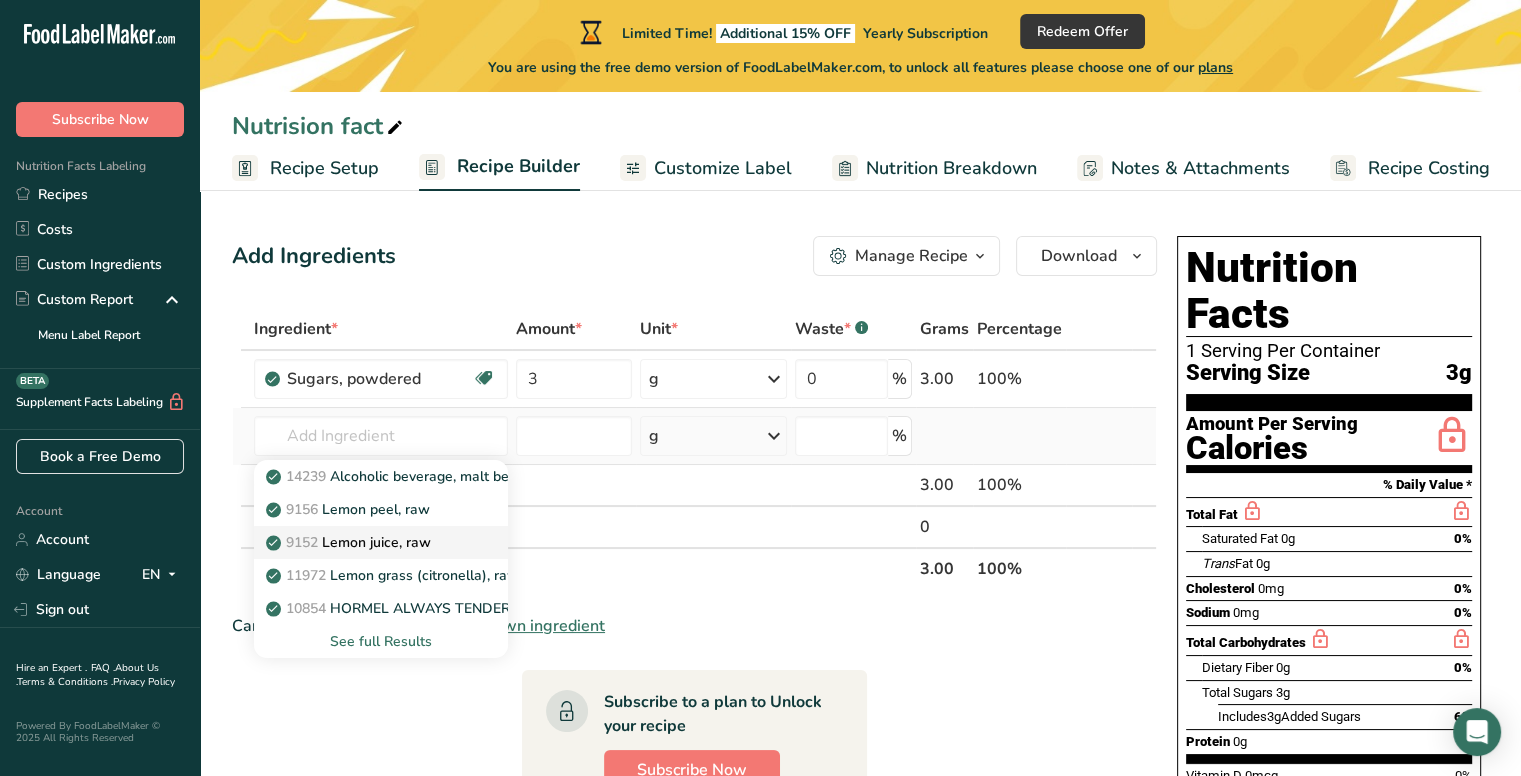 click on "9152
Lemon juice, raw" at bounding box center (350, 542) 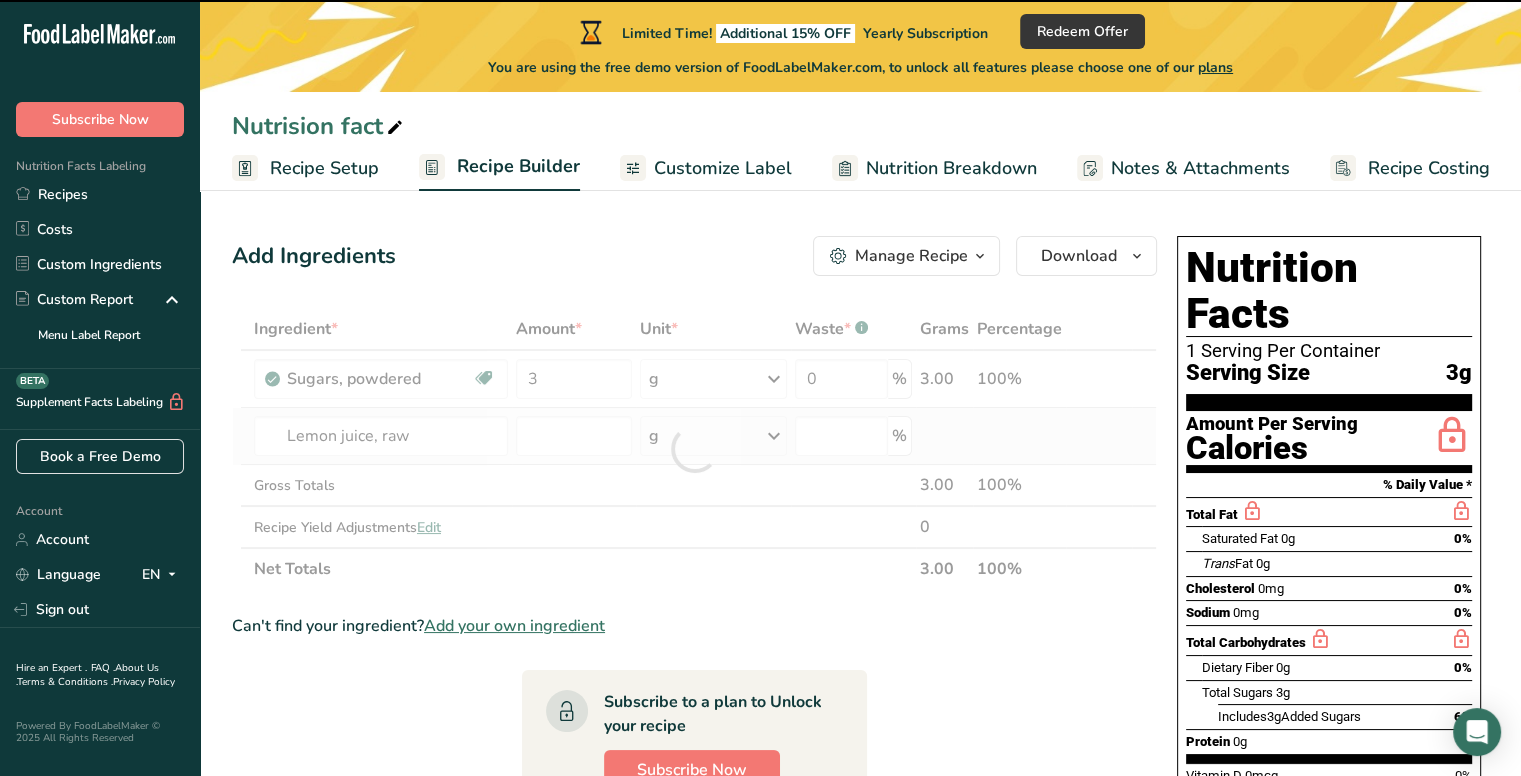 type on "0" 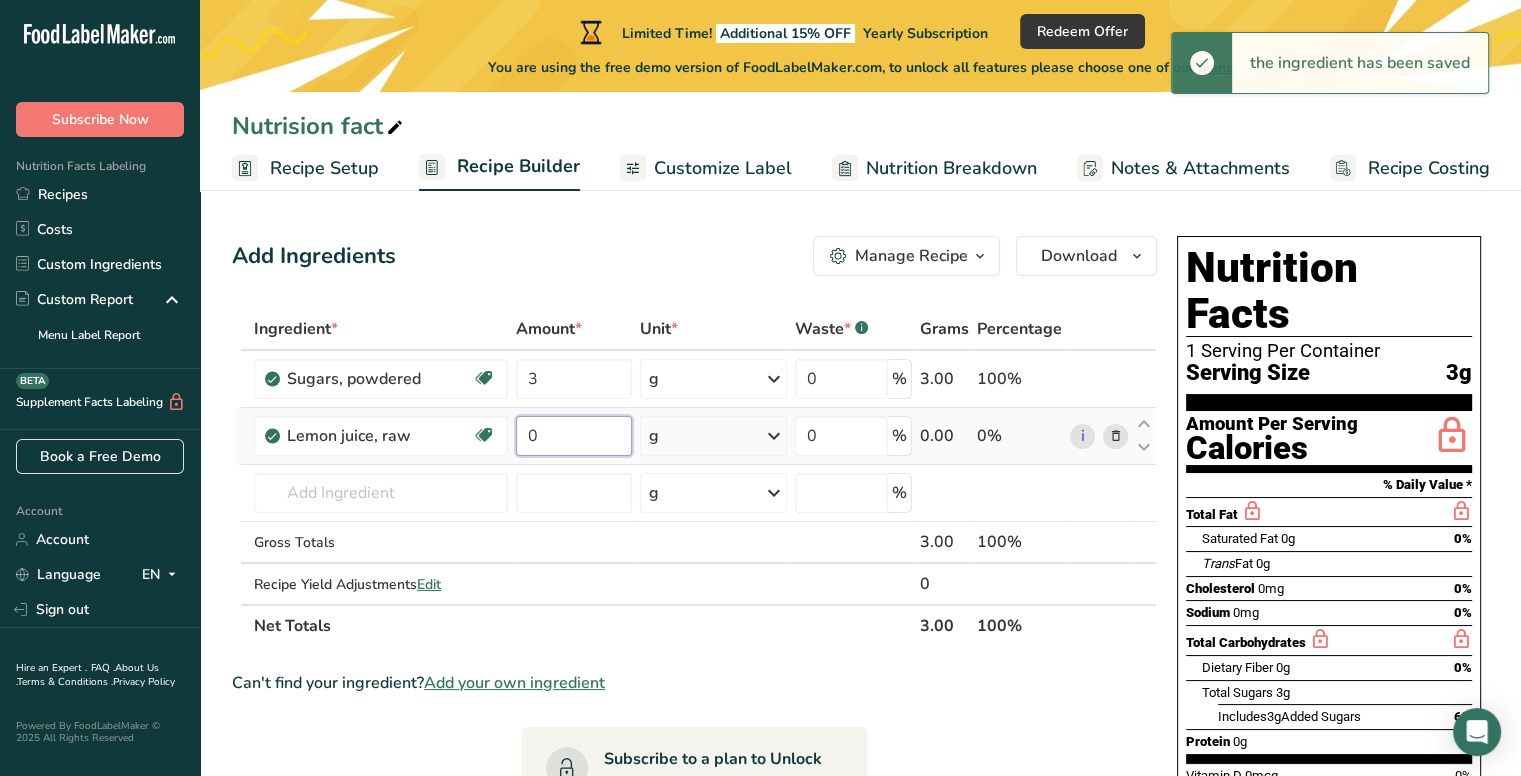 click on "0" at bounding box center [574, 436] 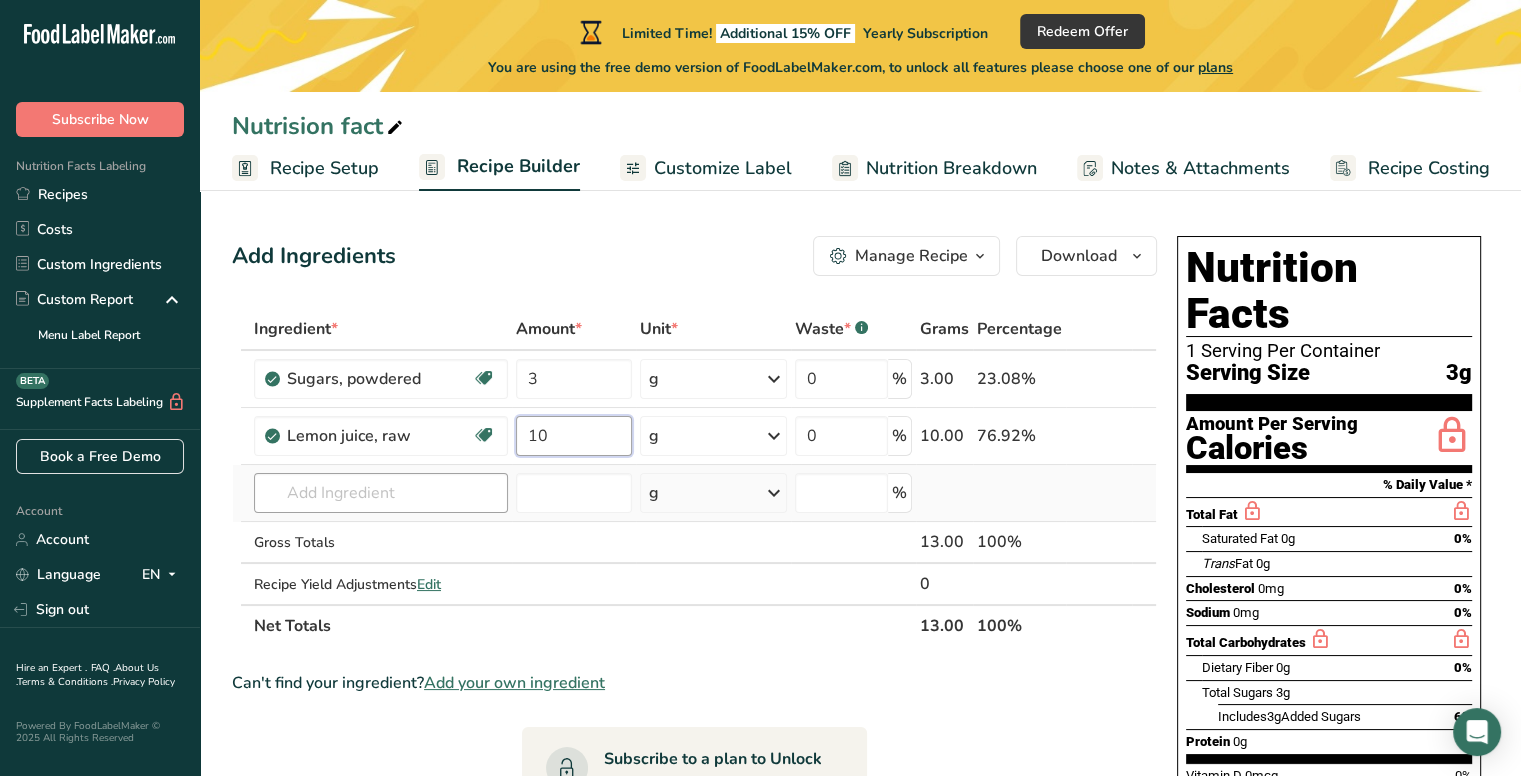 type on "10" 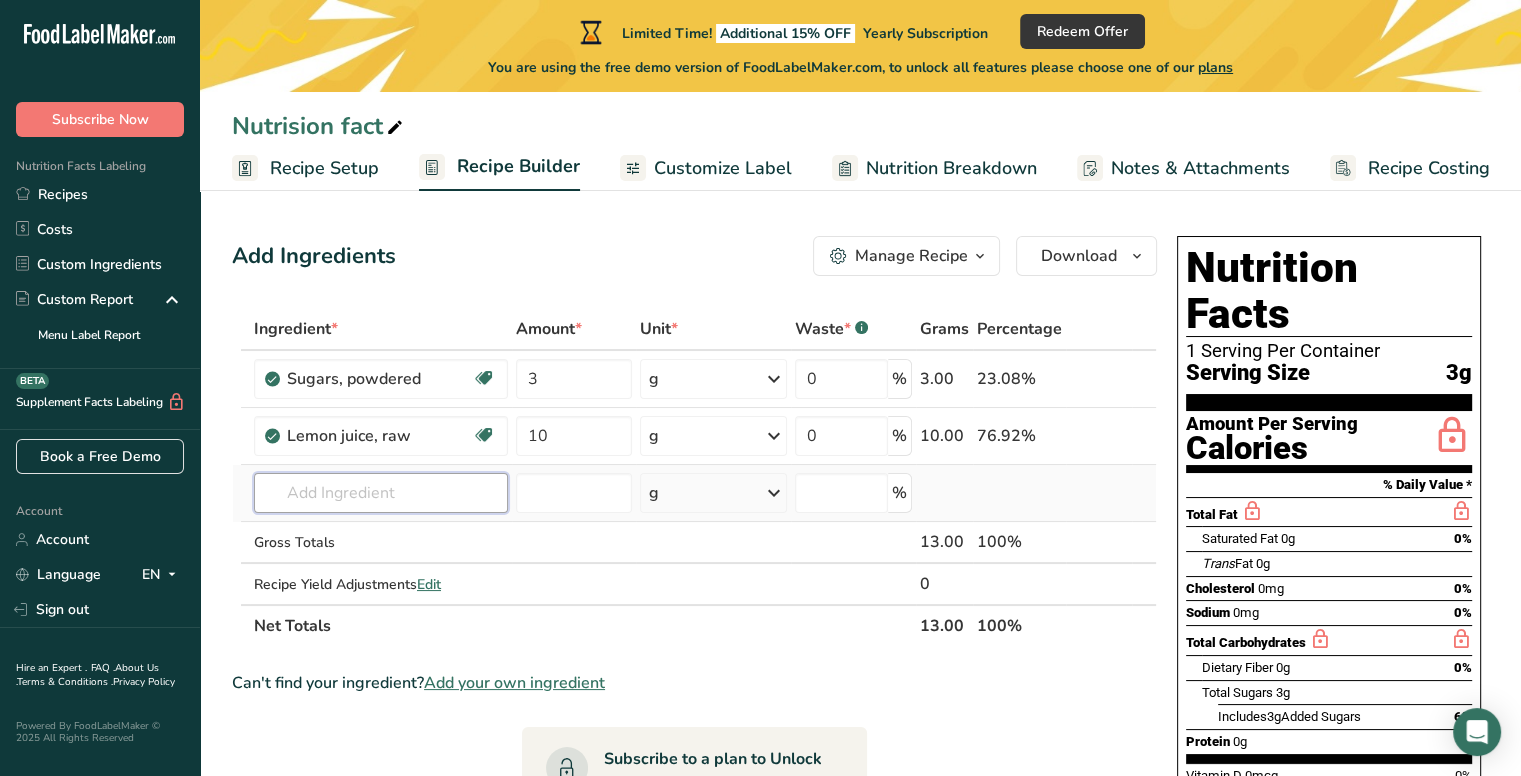 click on "Ingredient *
Amount *
Unit *
Waste *   .a-a{fill:#347362;}.b-a{fill:#fff;}          Grams
Percentage
Sugars, powdered
Dairy free
Gluten free
Vegan
Vegetarian
Soy free
3
g
Portions
1 cup unsifted
1 cup sifted
1 tbsp unsifted
1 tsp
See less
Weight Units
g
kg
mg
See more
Volume Units
l
Volume units require a density conversion. If you know your ingredient's density enter it below. Otherwise, click on "RIA" our AI Regulatory bot - she will be able to help you
lb/ft3
g/cm3
Confirm" at bounding box center (694, 477) 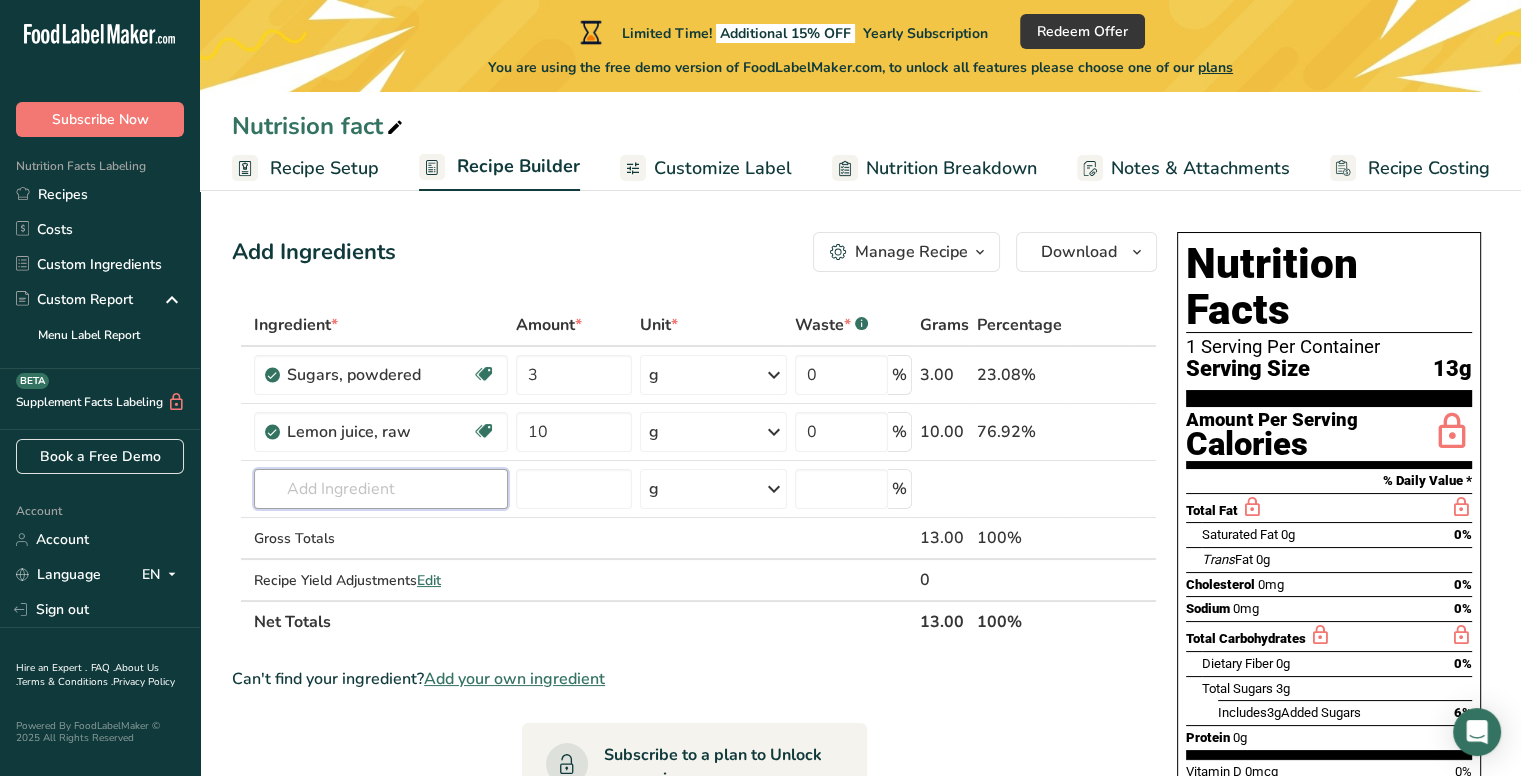 scroll, scrollTop: 0, scrollLeft: 0, axis: both 